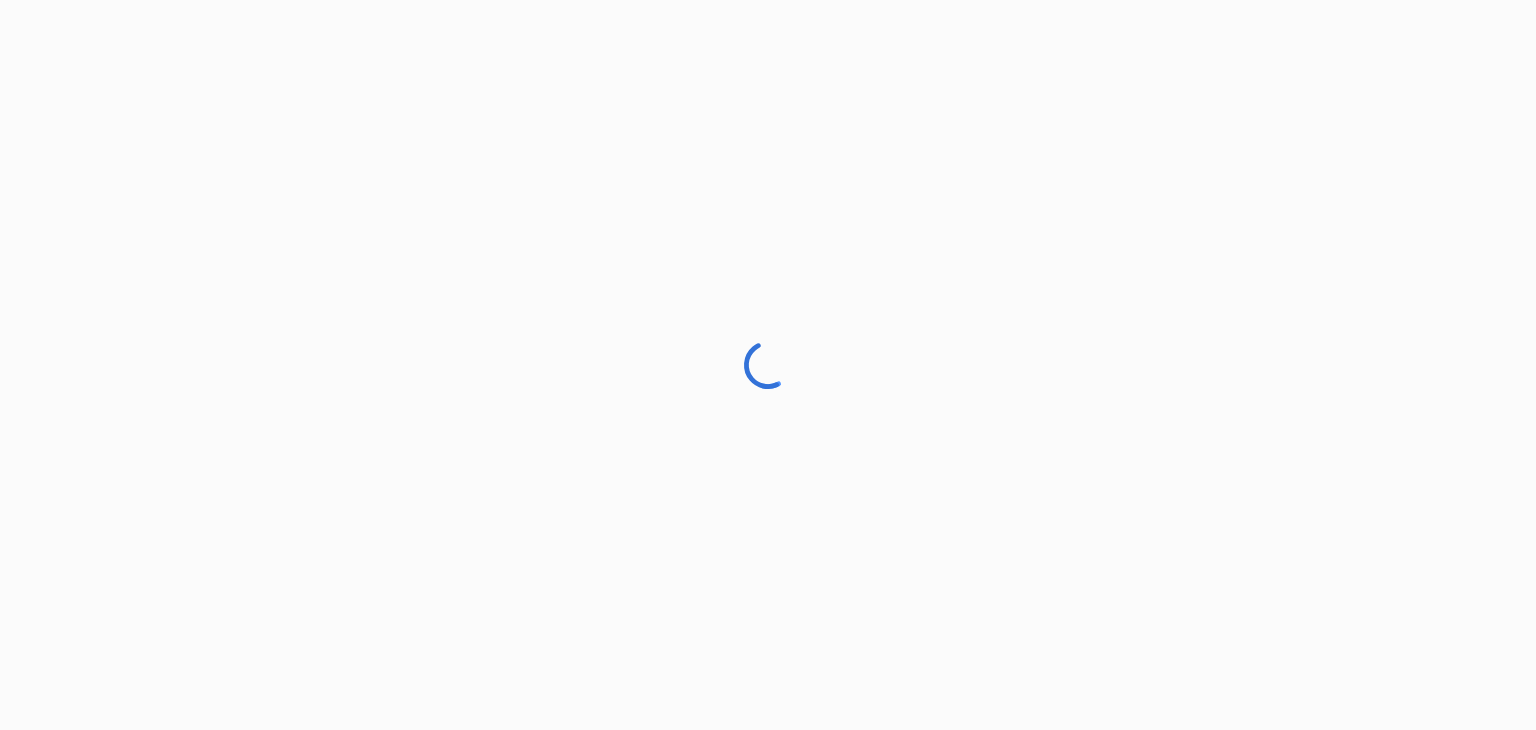 scroll, scrollTop: 0, scrollLeft: 0, axis: both 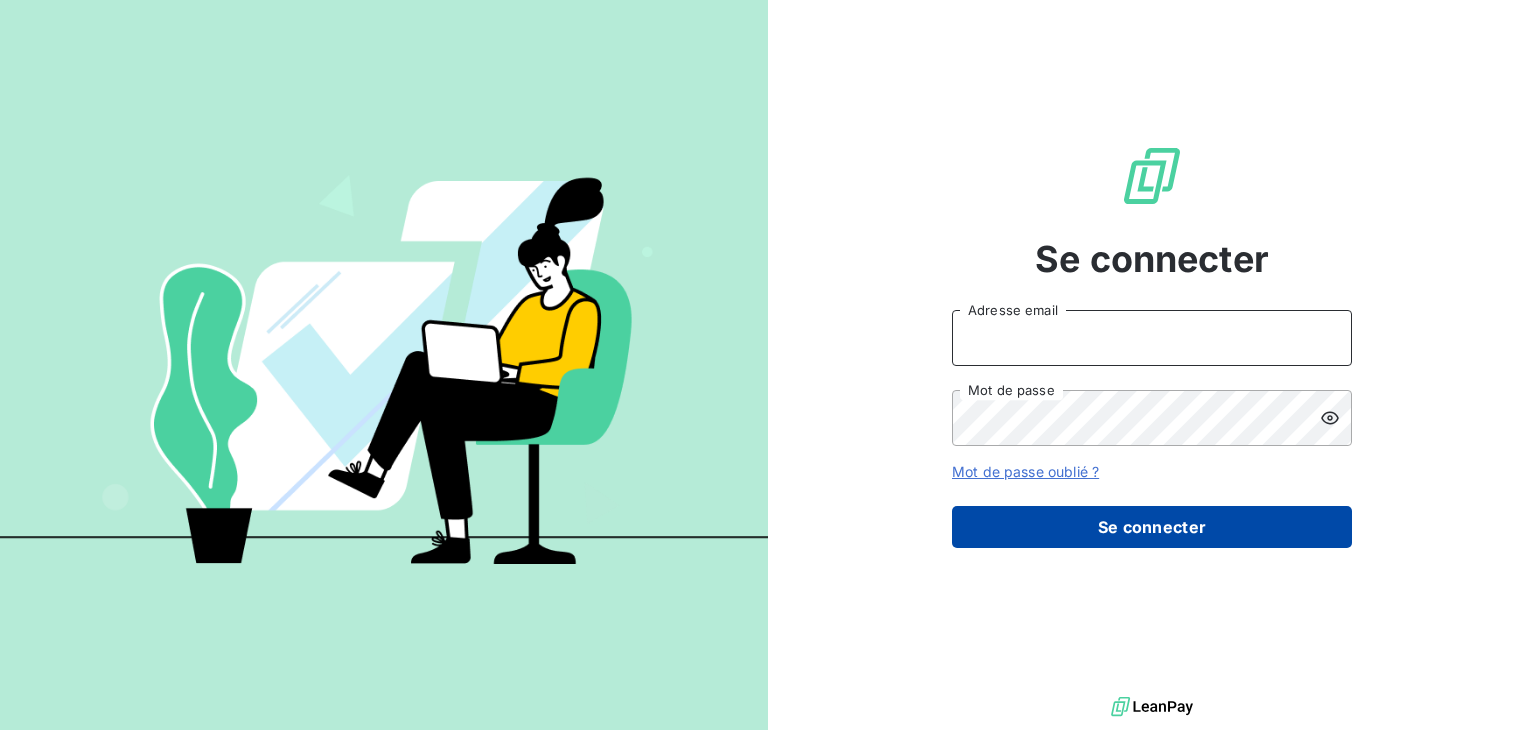 type on "[EMAIL]" 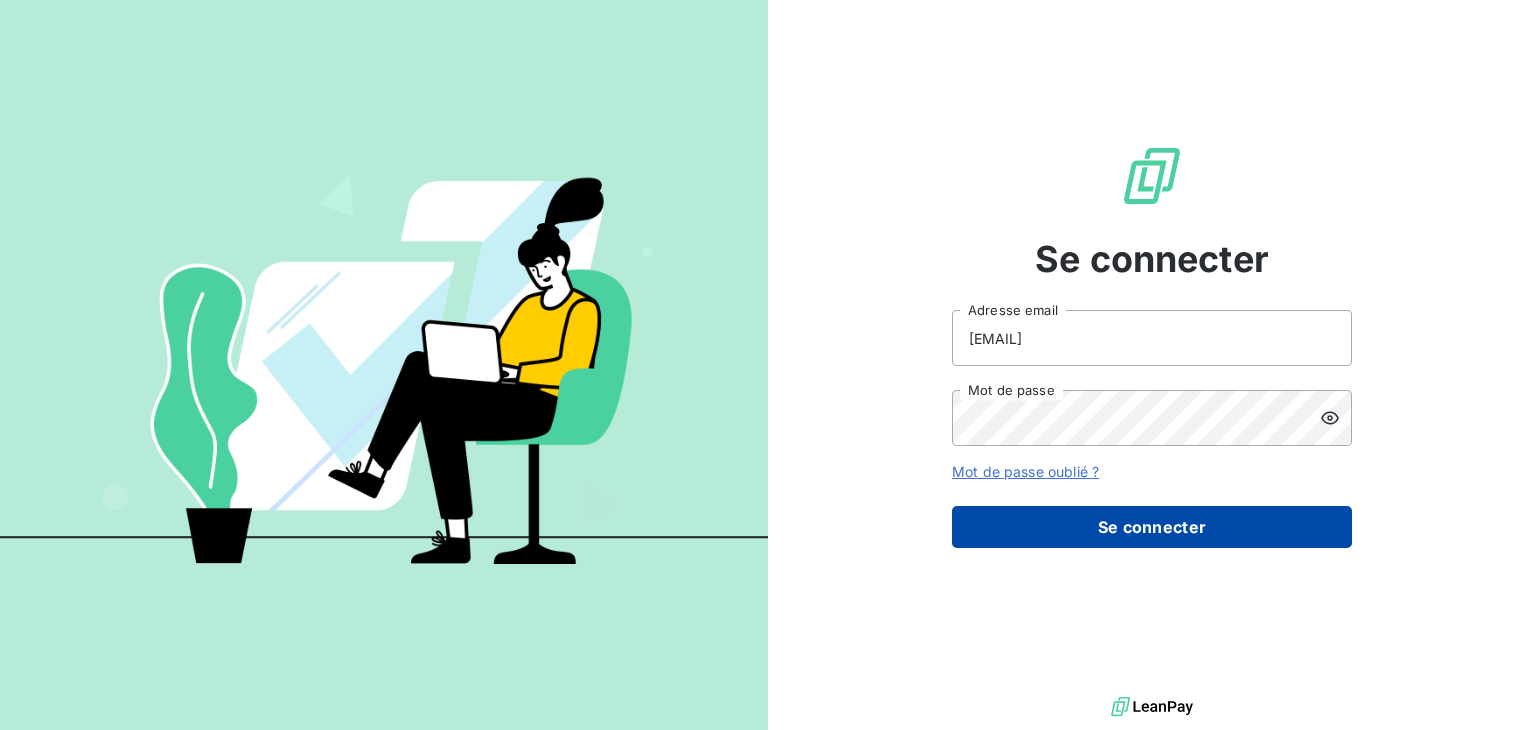 click on "Se connecter" at bounding box center (1152, 527) 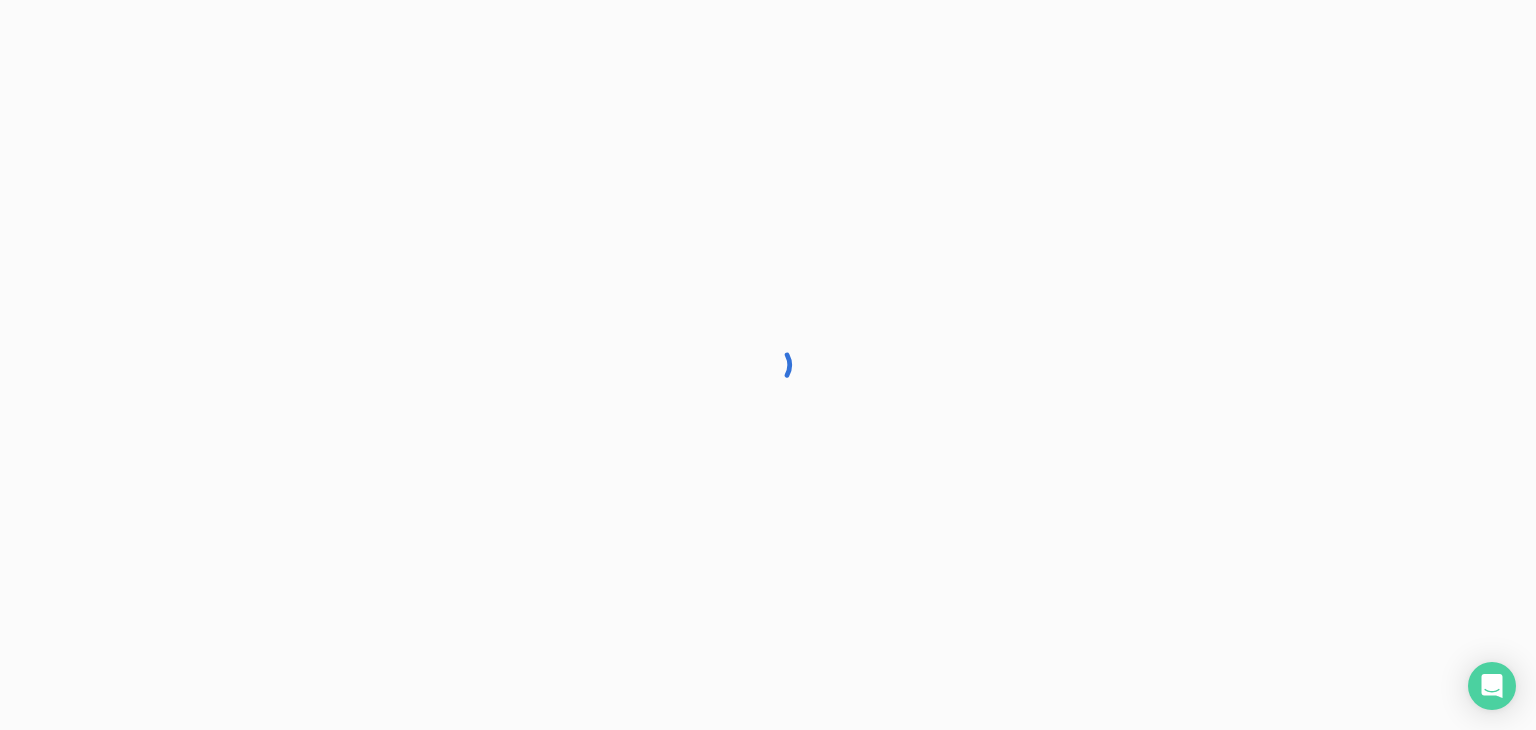 scroll, scrollTop: 0, scrollLeft: 0, axis: both 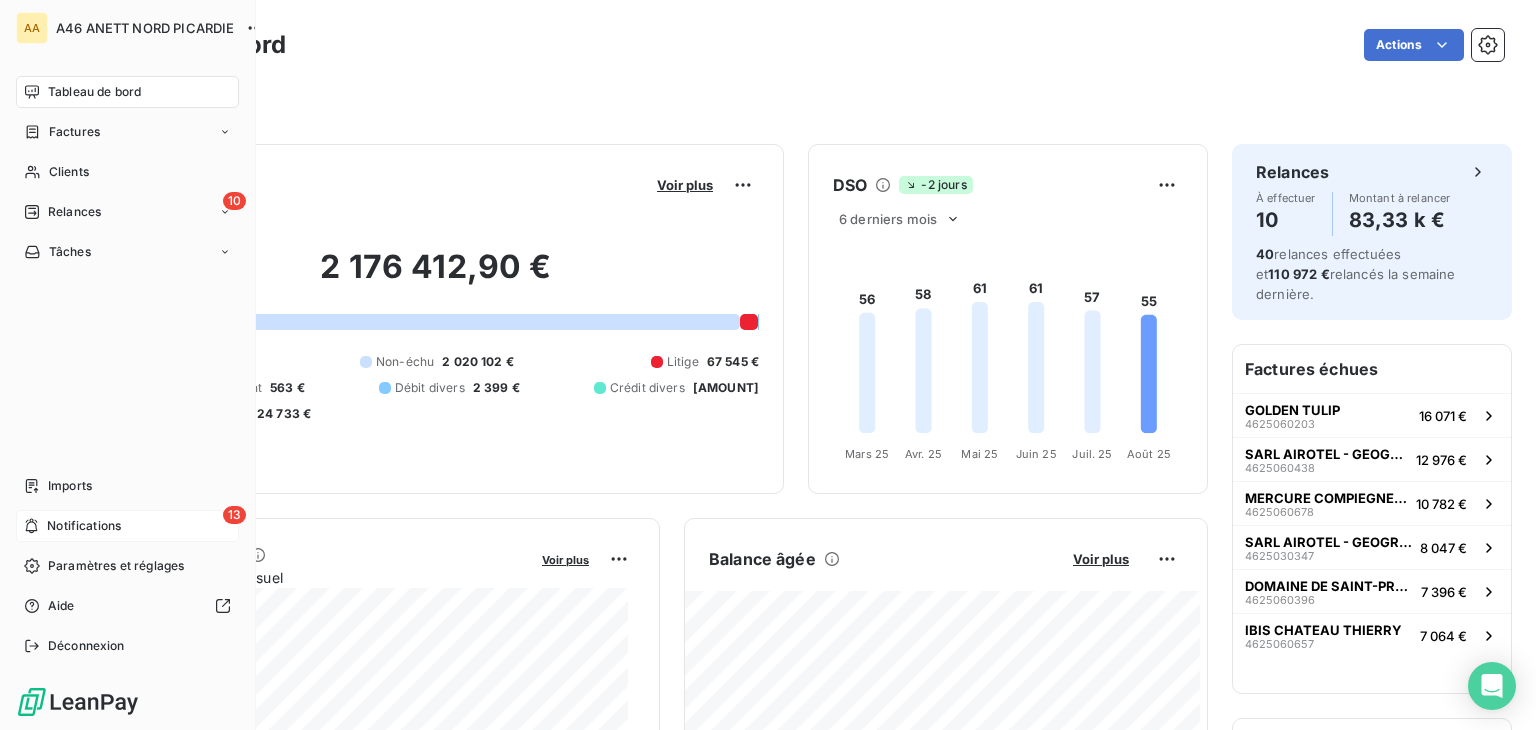 click on "Notifications" at bounding box center [84, 526] 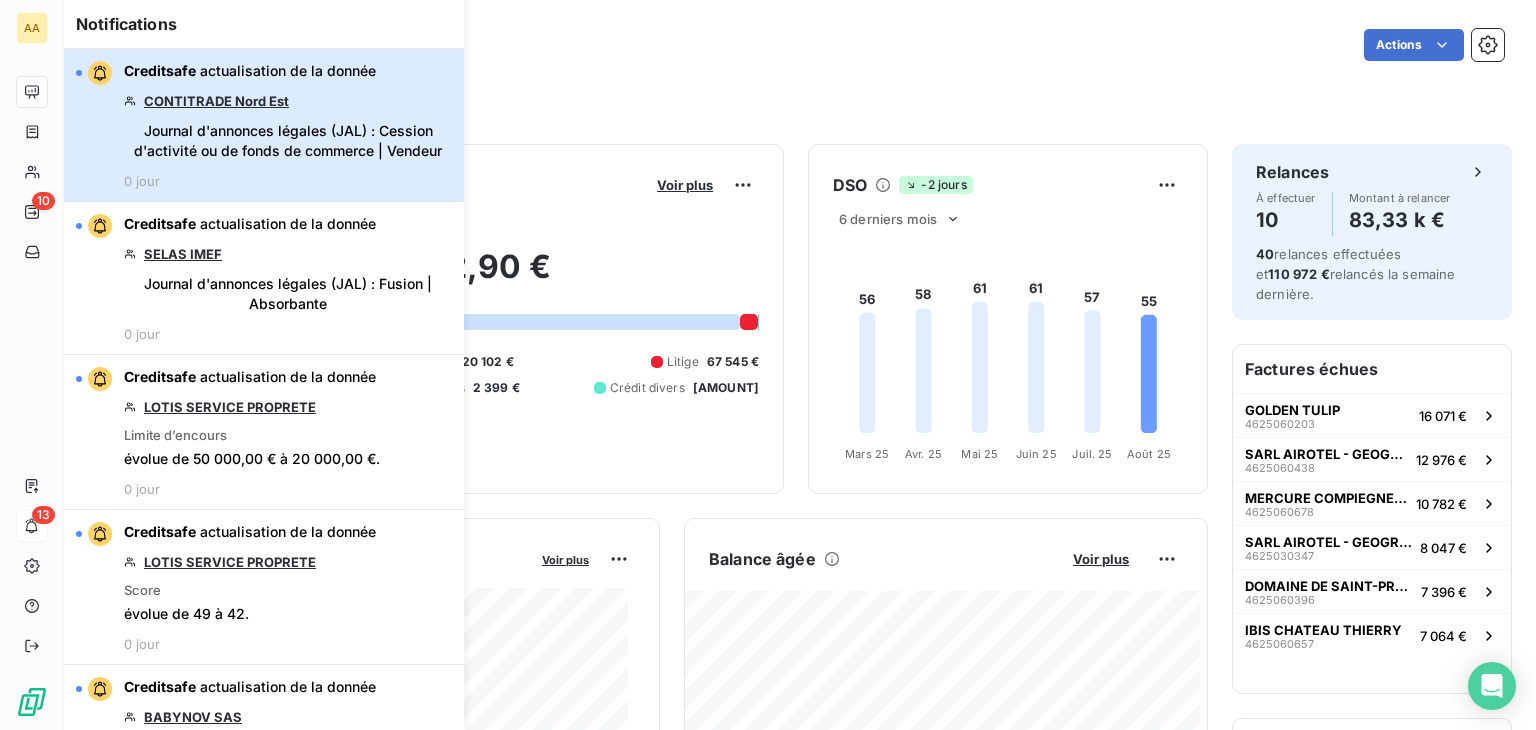 click on "[BRAND] actualisation de la donnée [COMPANY_NAME] Journal d'annonces légales (JAL) : Cession d'activité ou de fonds de commerce | Vendeur 0 jour" at bounding box center [288, 125] 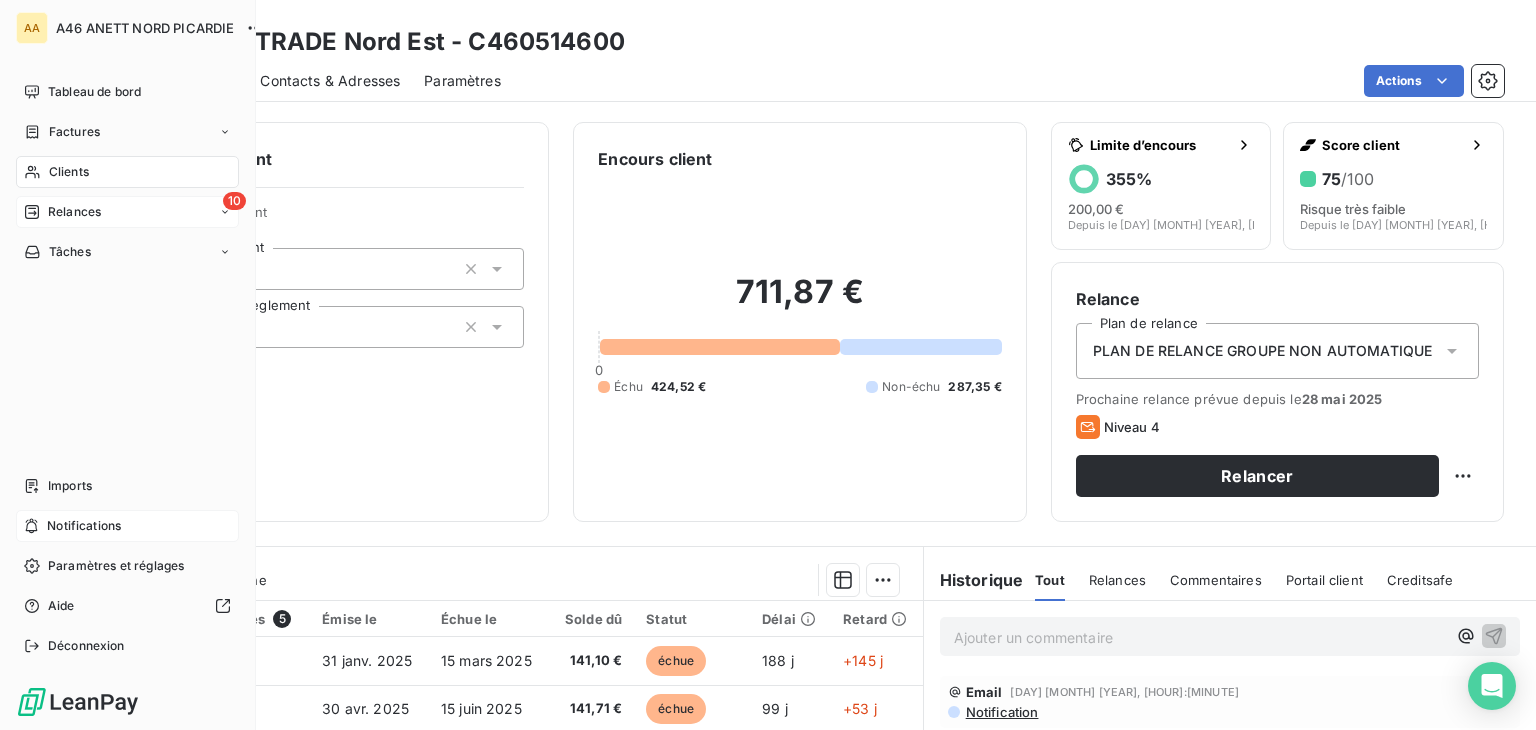 click on "Relances" at bounding box center (74, 212) 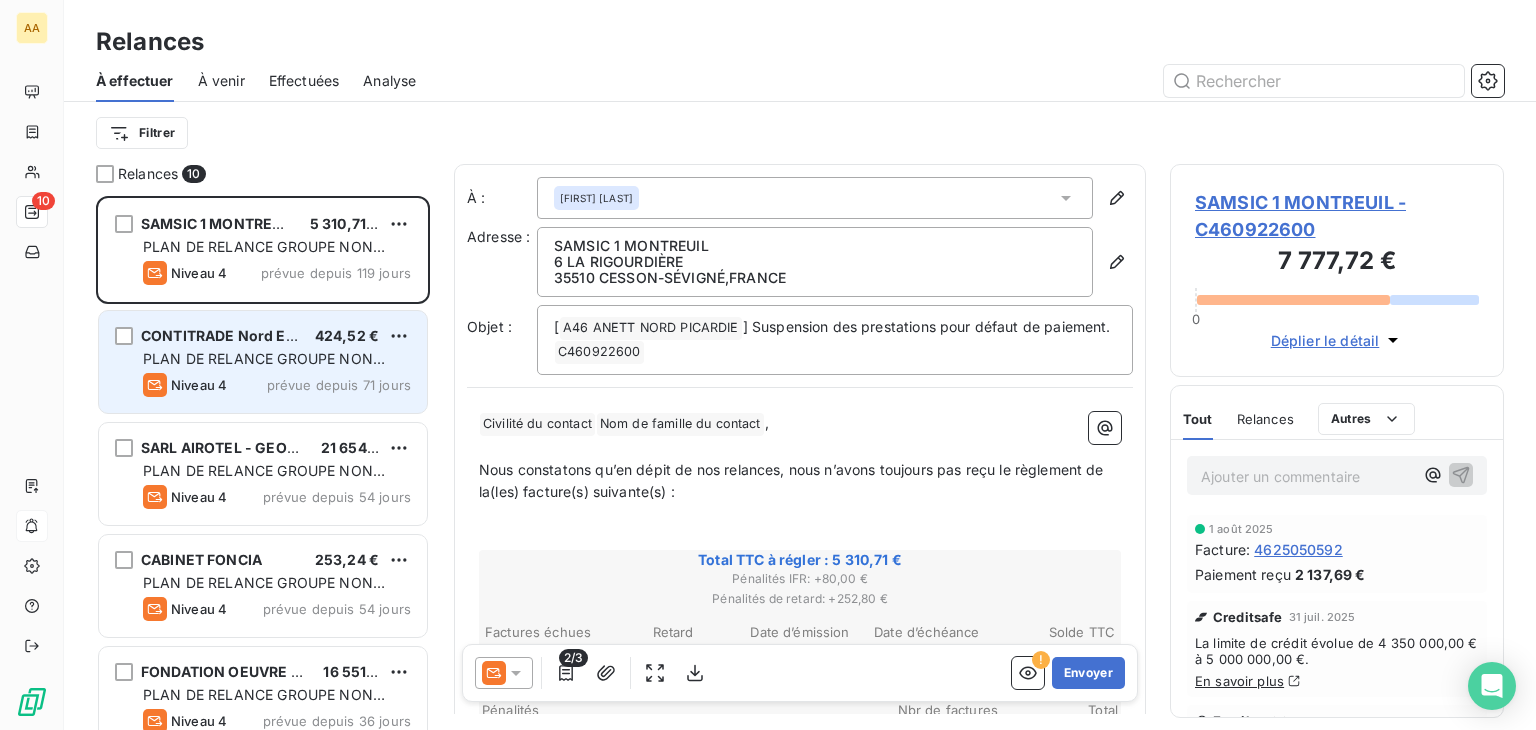 scroll, scrollTop: 16, scrollLeft: 16, axis: both 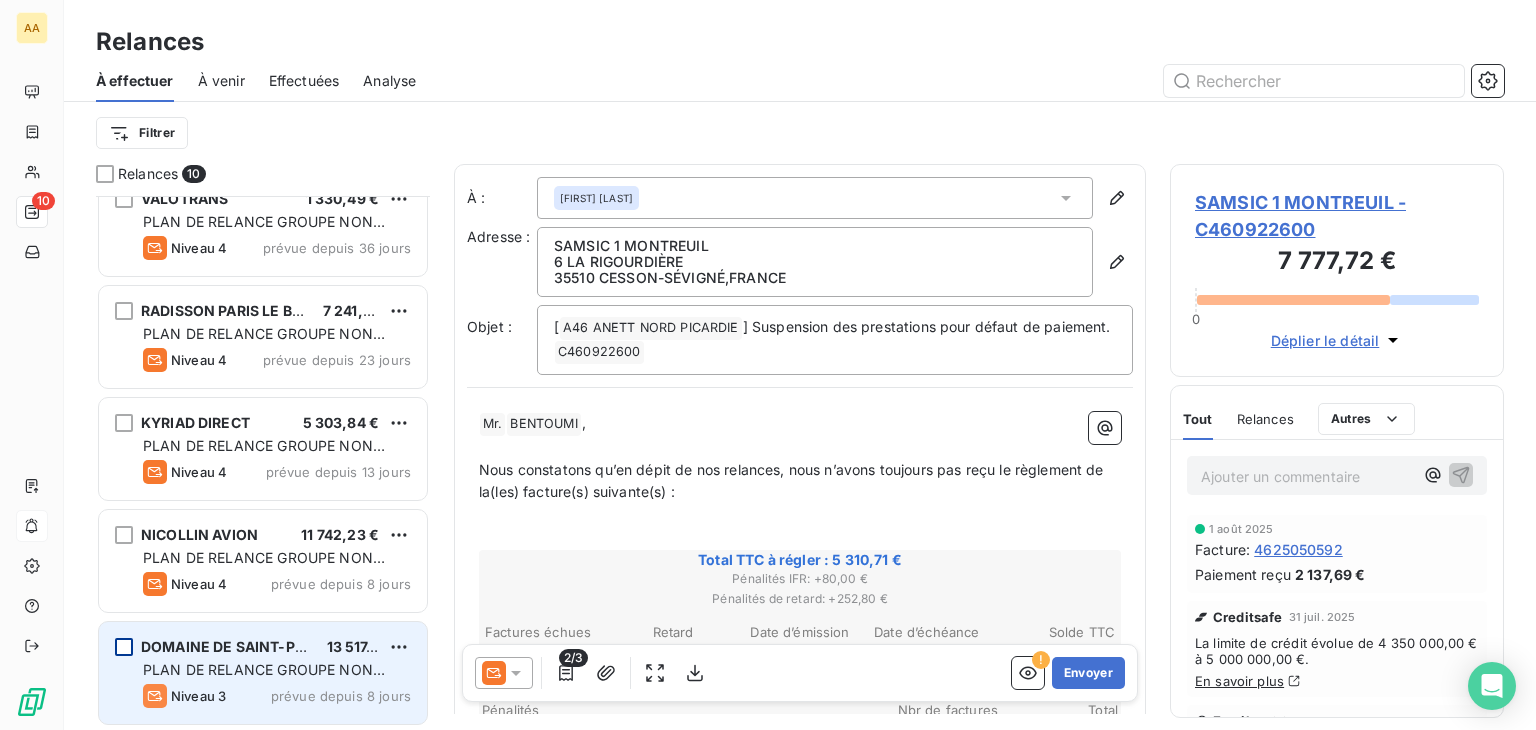 click at bounding box center (124, 647) 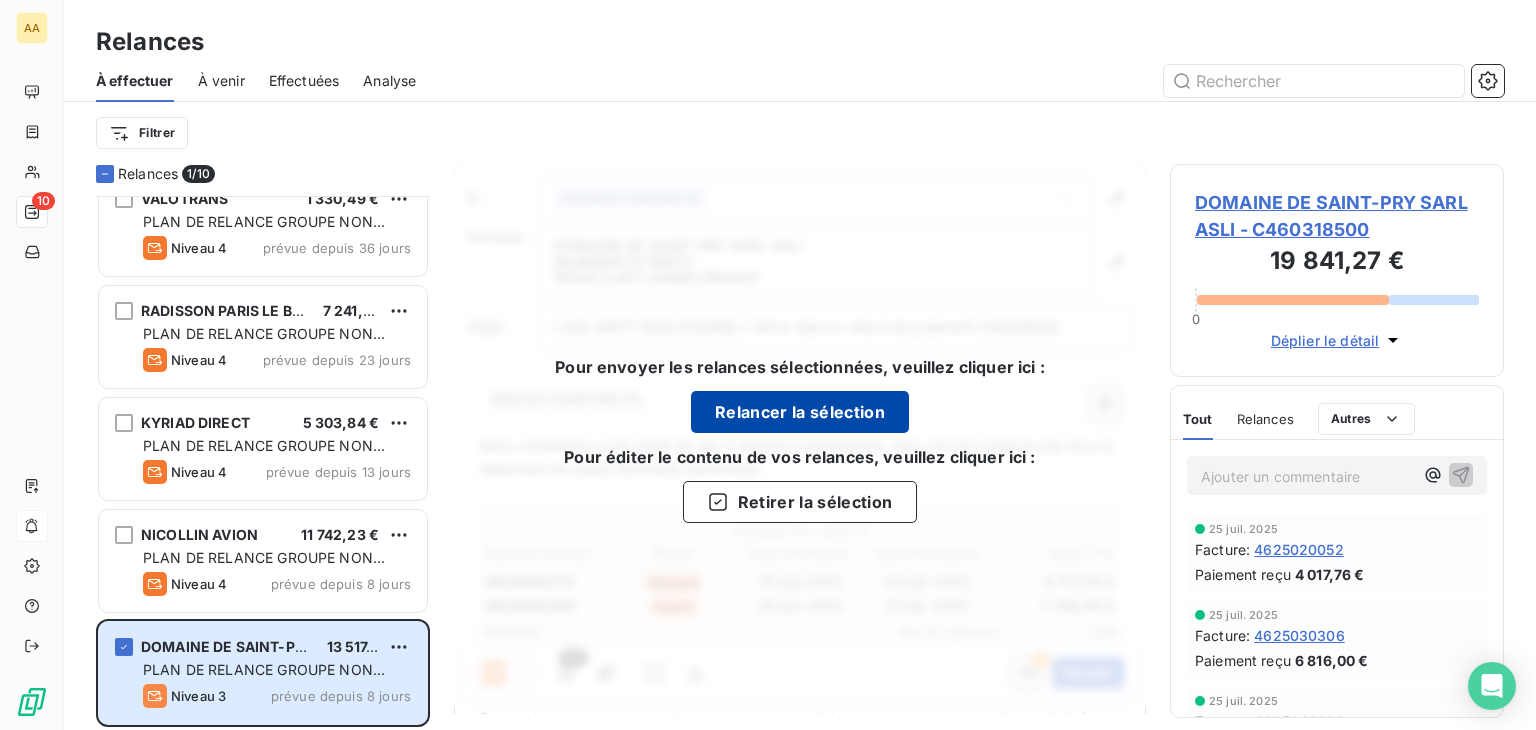 click on "Relancer la sélection" at bounding box center (800, 412) 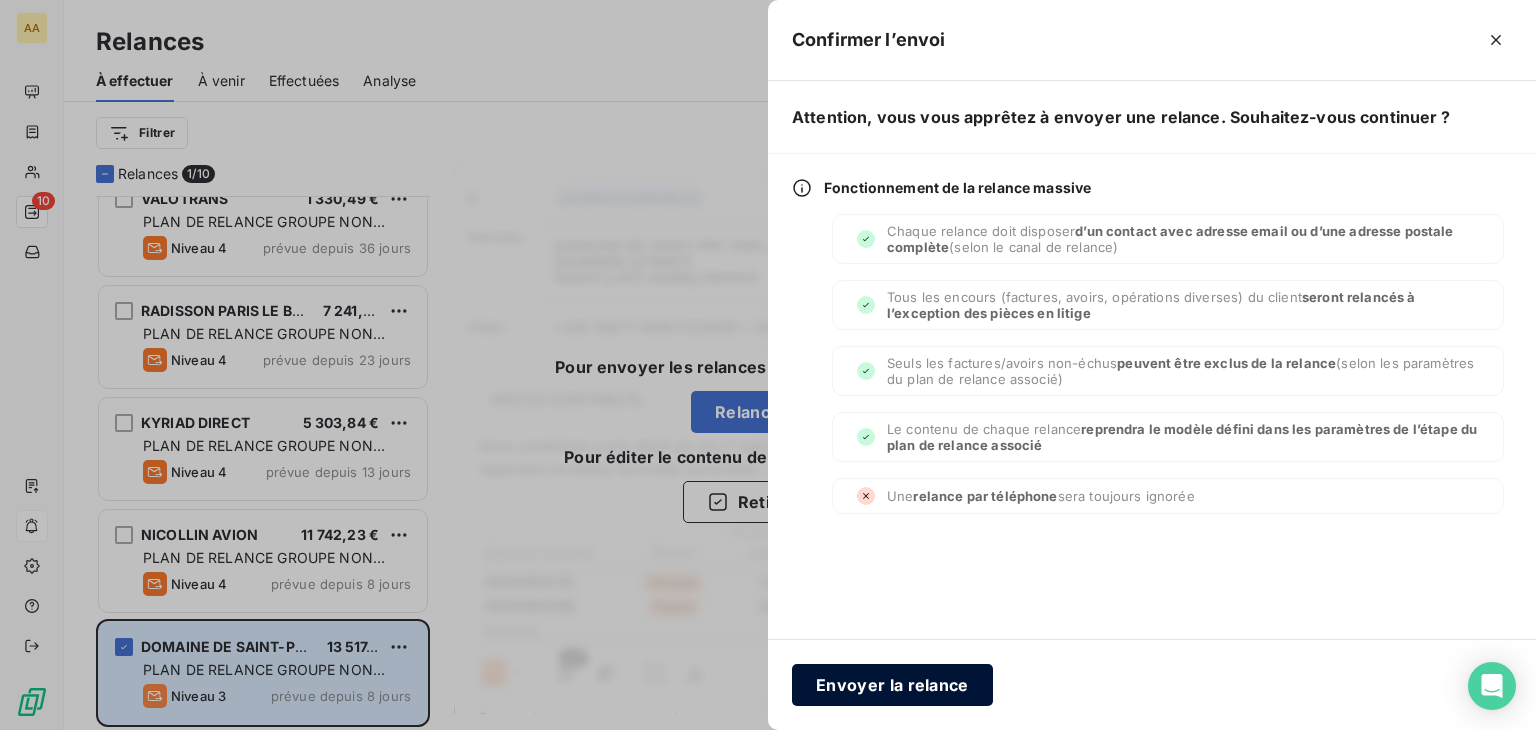 click on "Envoyer la relance" at bounding box center [892, 685] 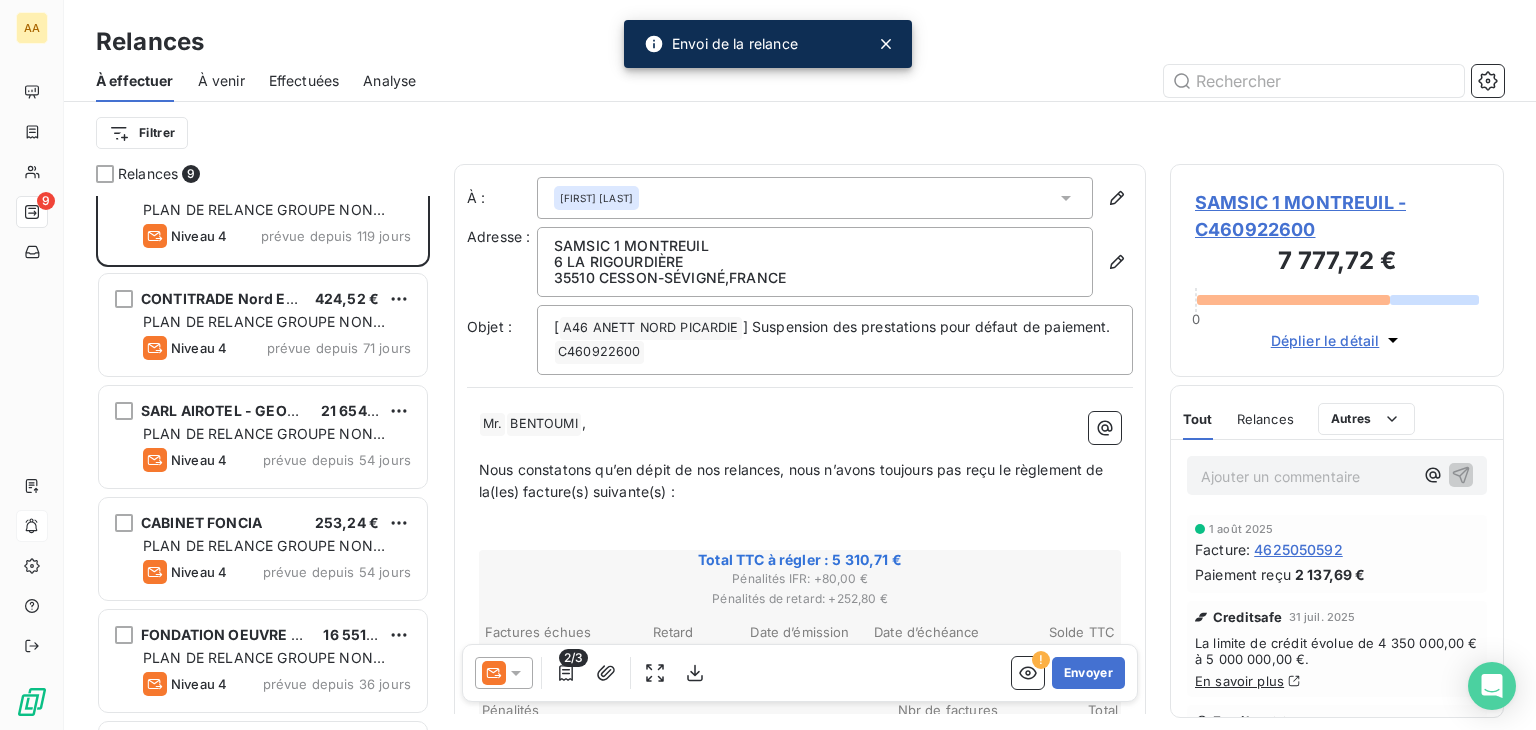 scroll, scrollTop: 0, scrollLeft: 0, axis: both 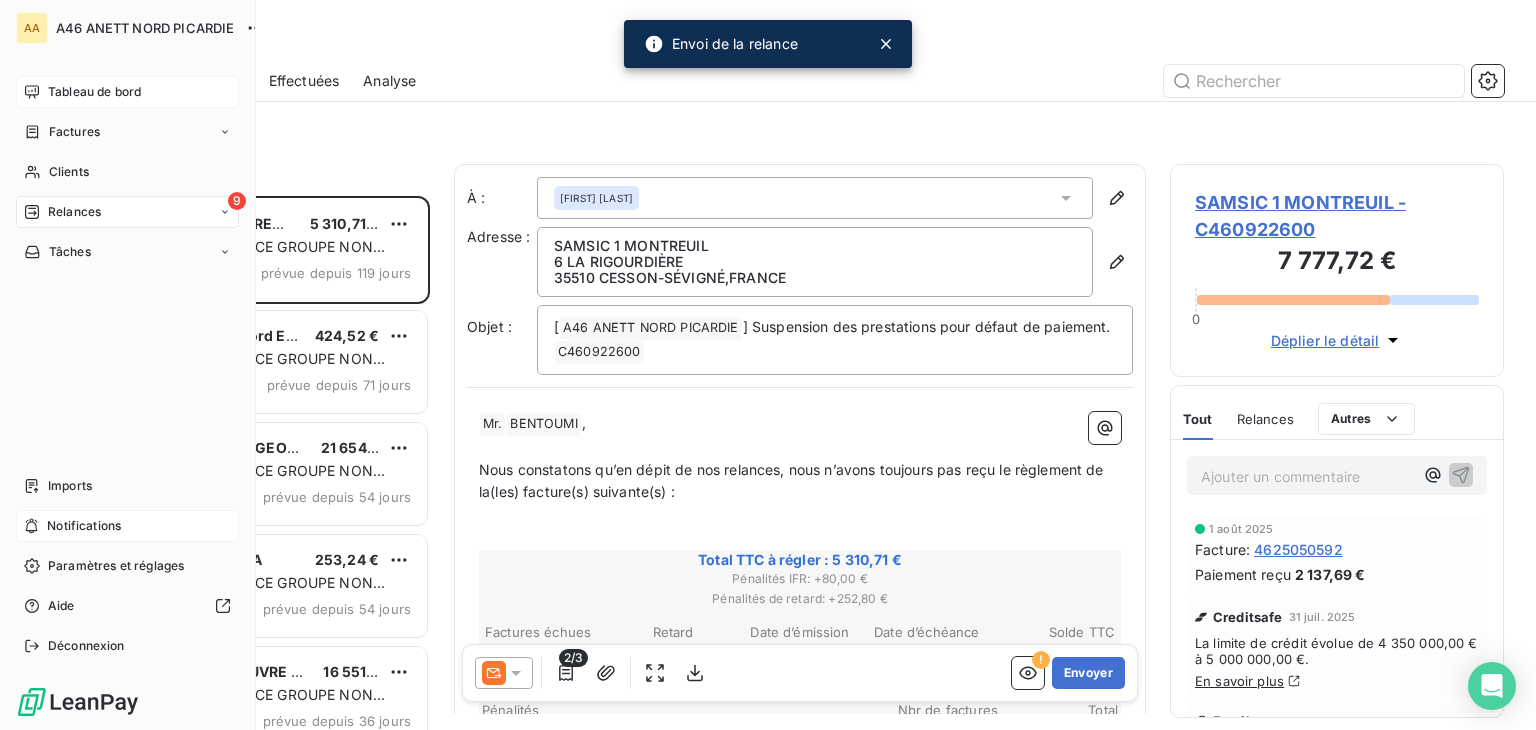 click on "Tableau de bord" at bounding box center (94, 92) 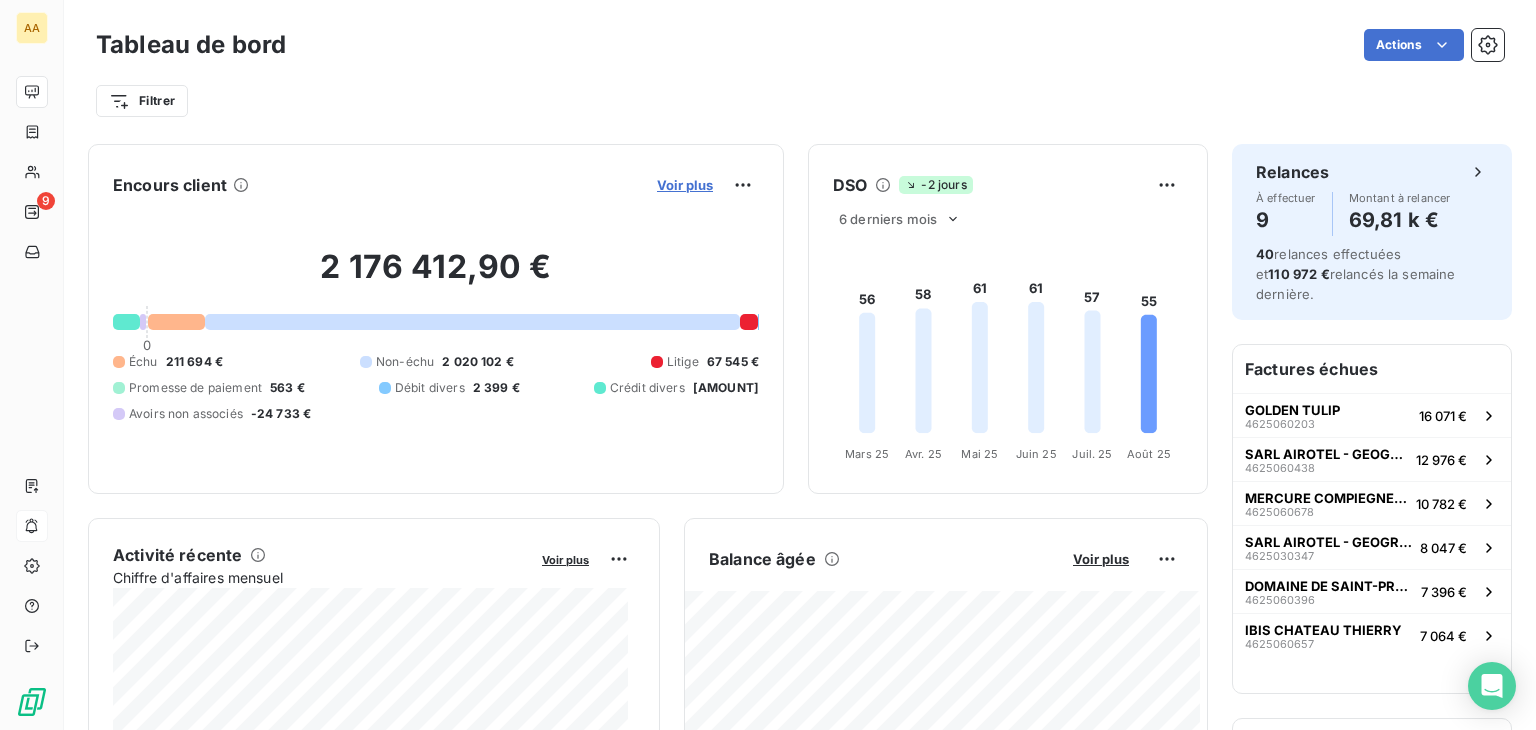 click on "Voir plus" at bounding box center (685, 185) 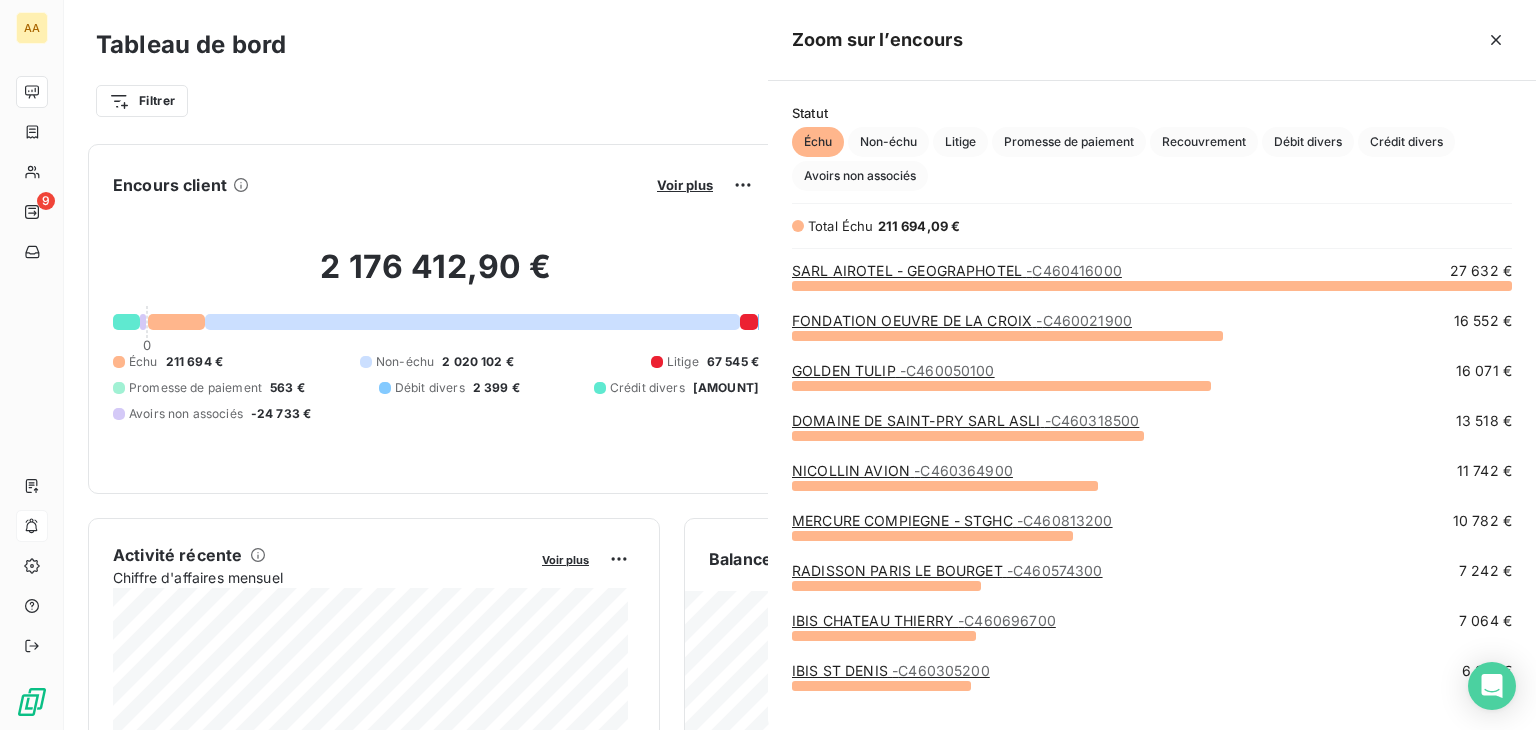 scroll, scrollTop: 16, scrollLeft: 16, axis: both 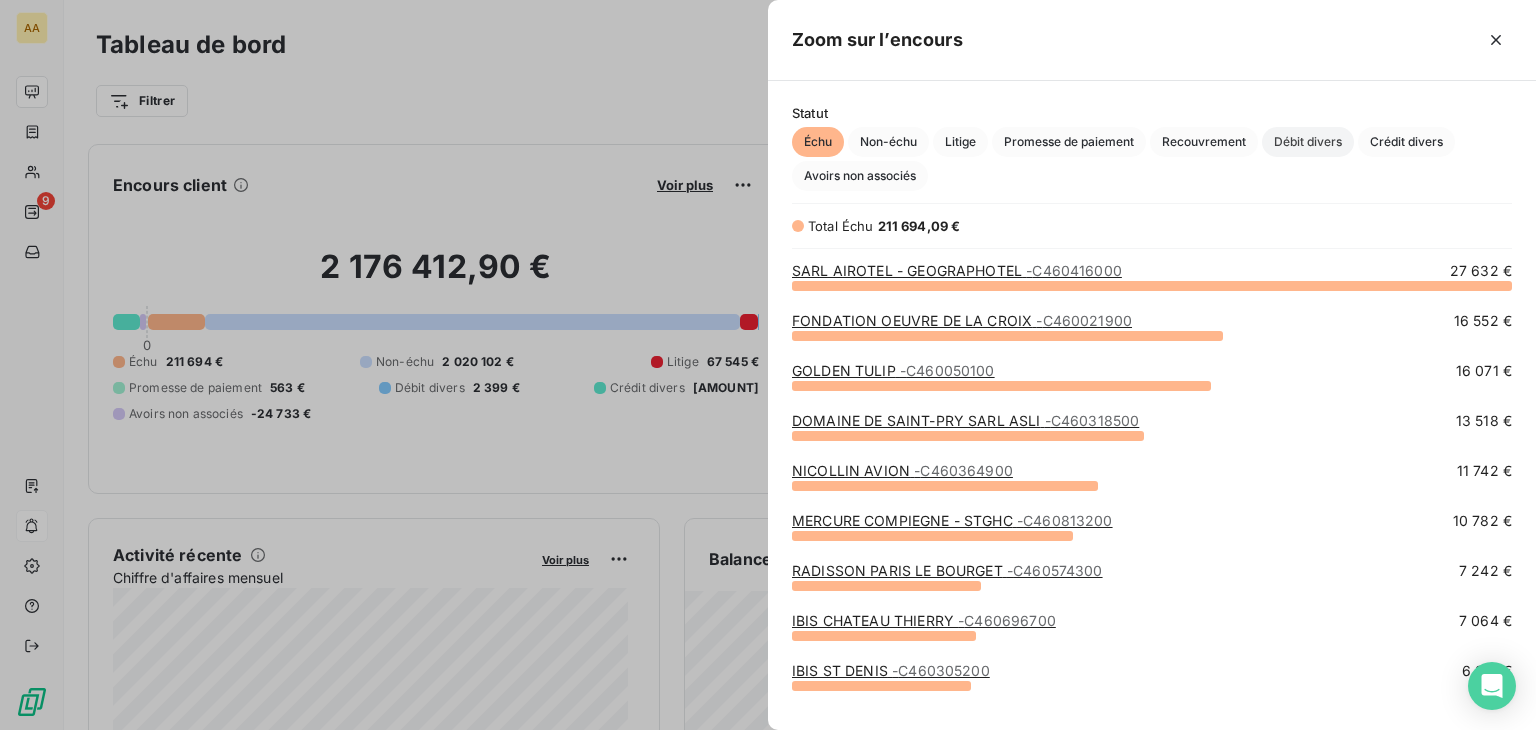 click on "Débit divers" at bounding box center [1308, 142] 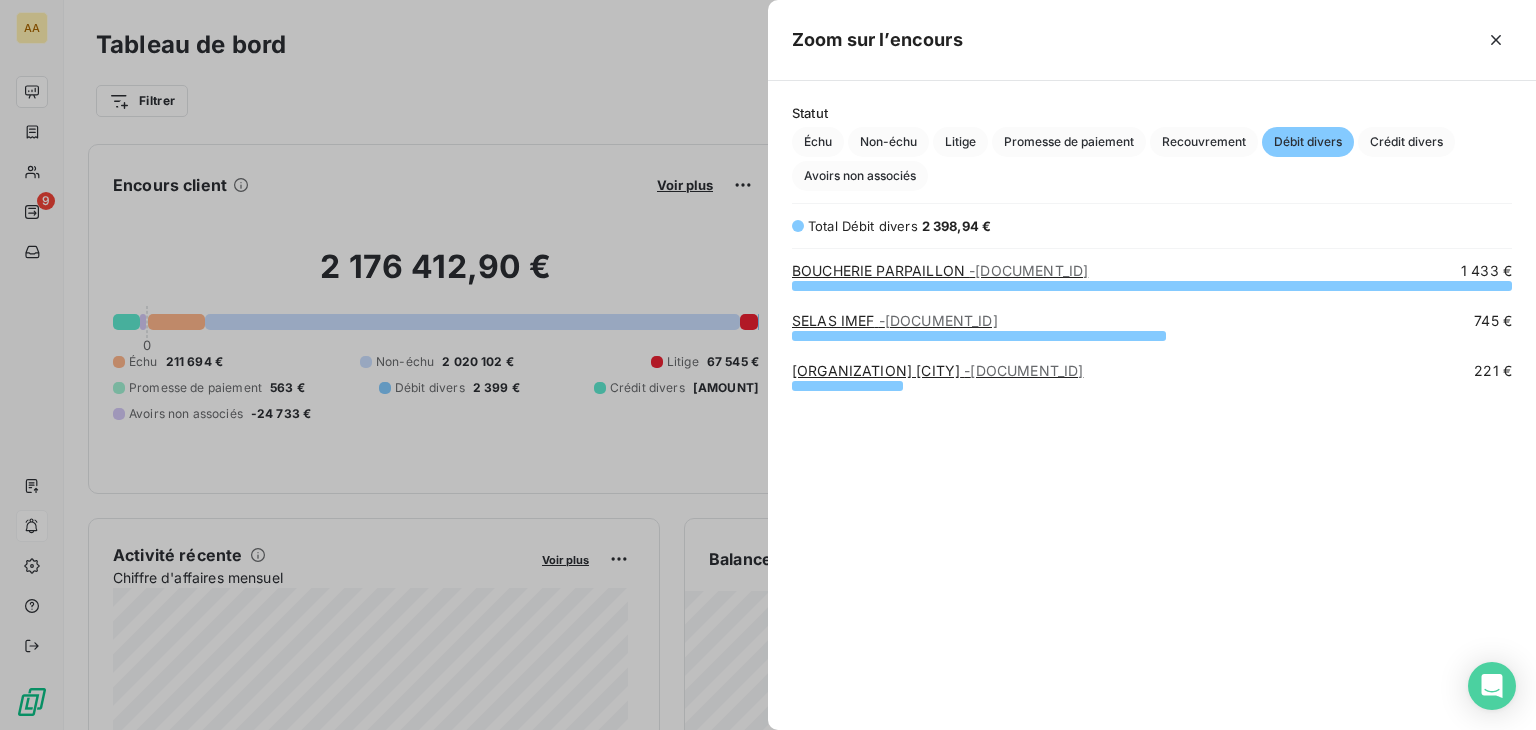scroll, scrollTop: 16, scrollLeft: 16, axis: both 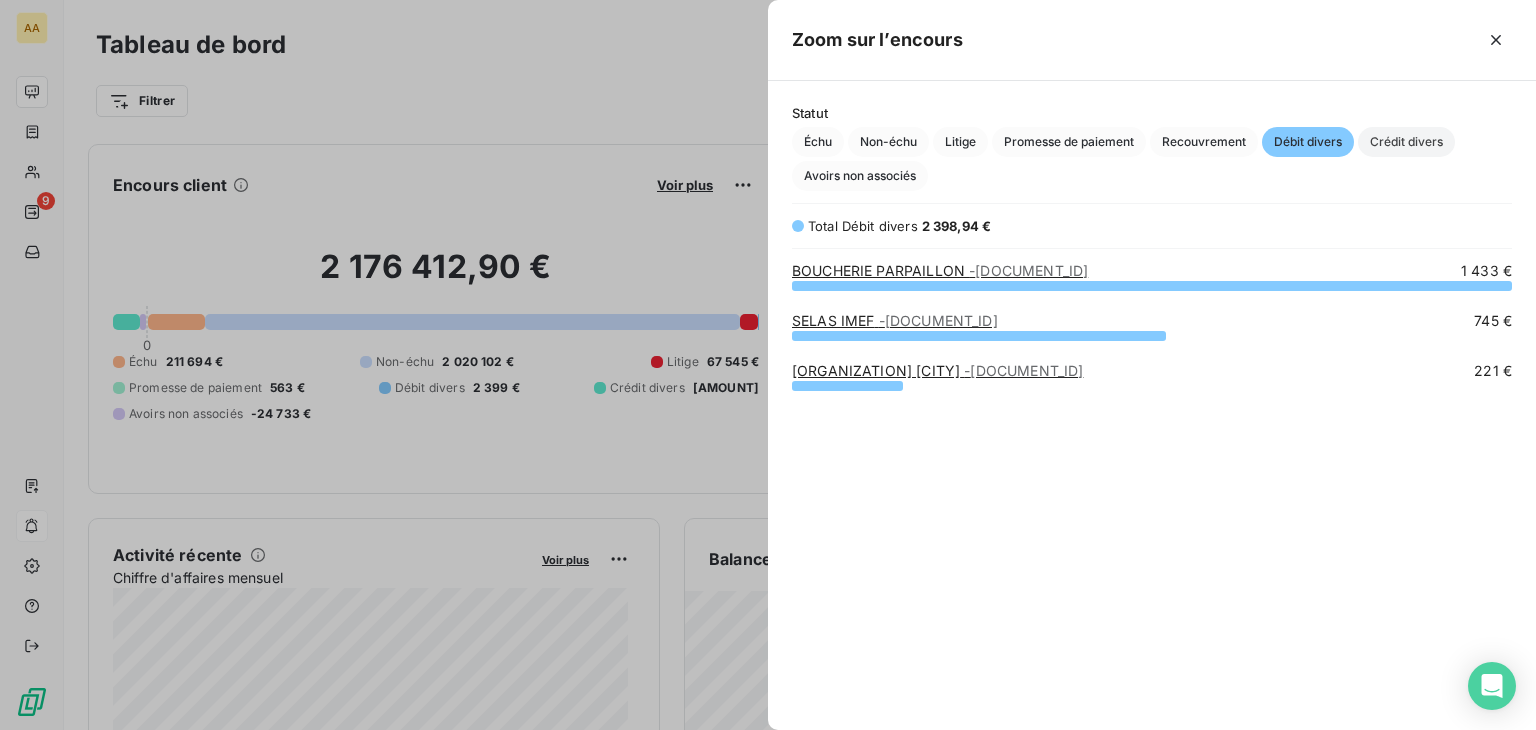 click on "Crédit divers" at bounding box center (1406, 142) 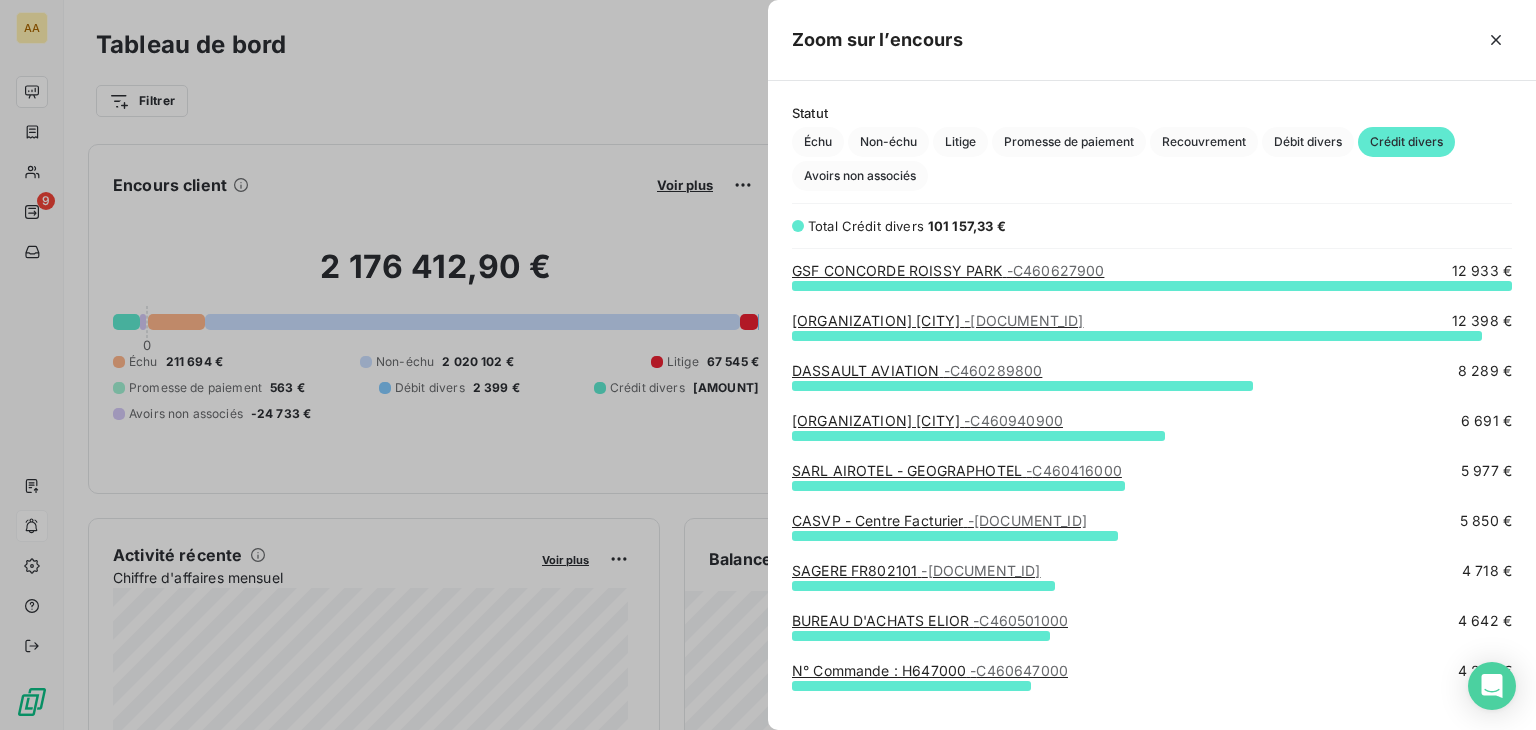 scroll, scrollTop: 16, scrollLeft: 16, axis: both 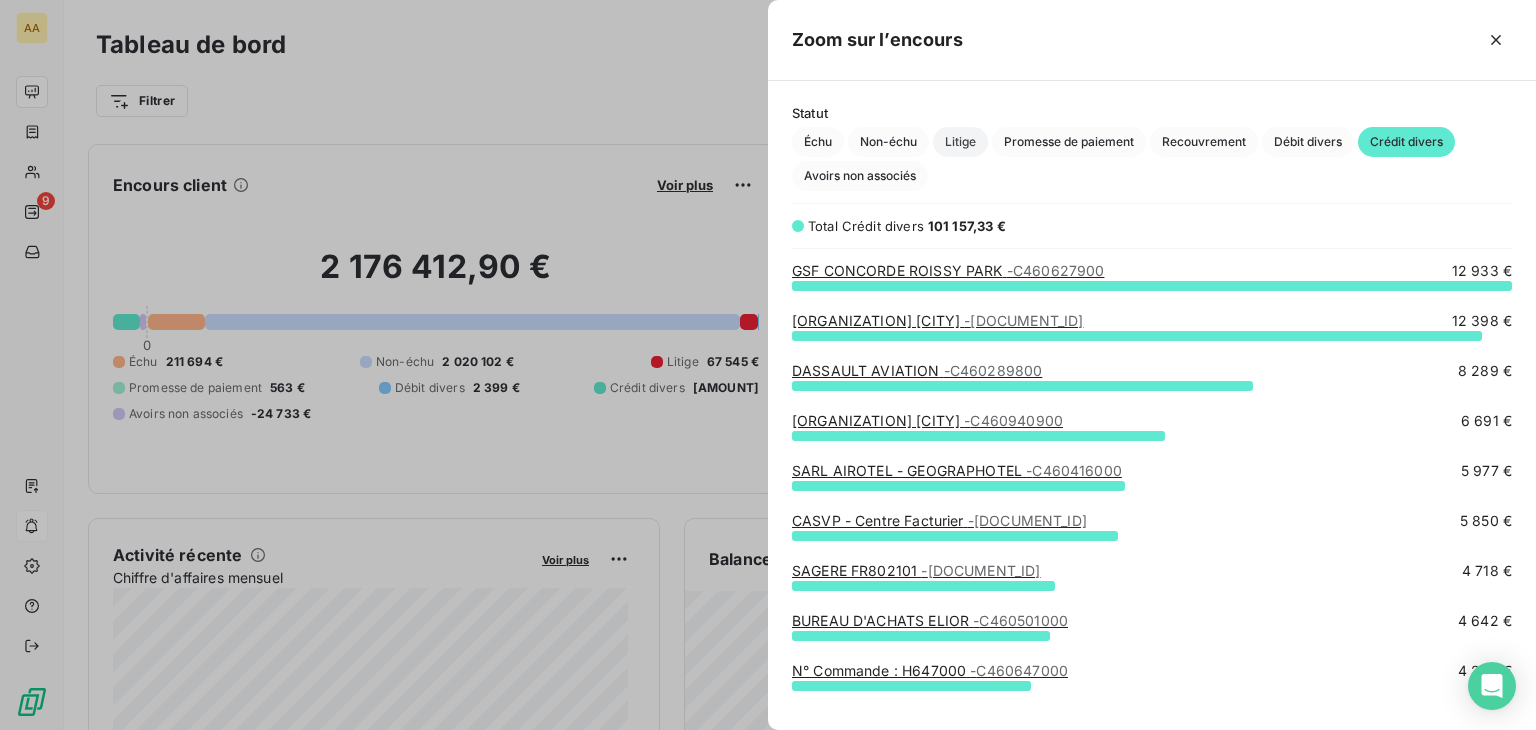 click on "Litige" at bounding box center [960, 142] 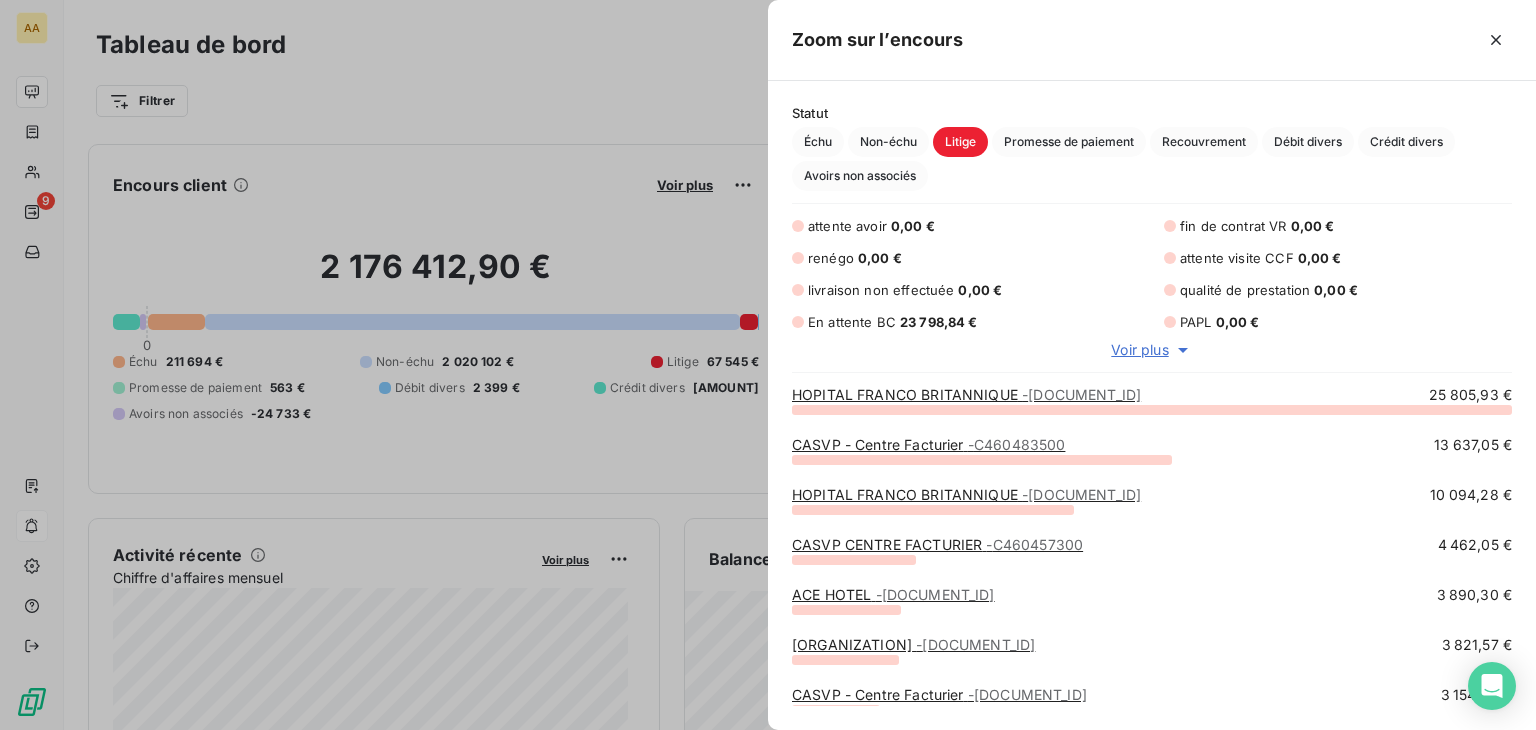 scroll, scrollTop: 16, scrollLeft: 16, axis: both 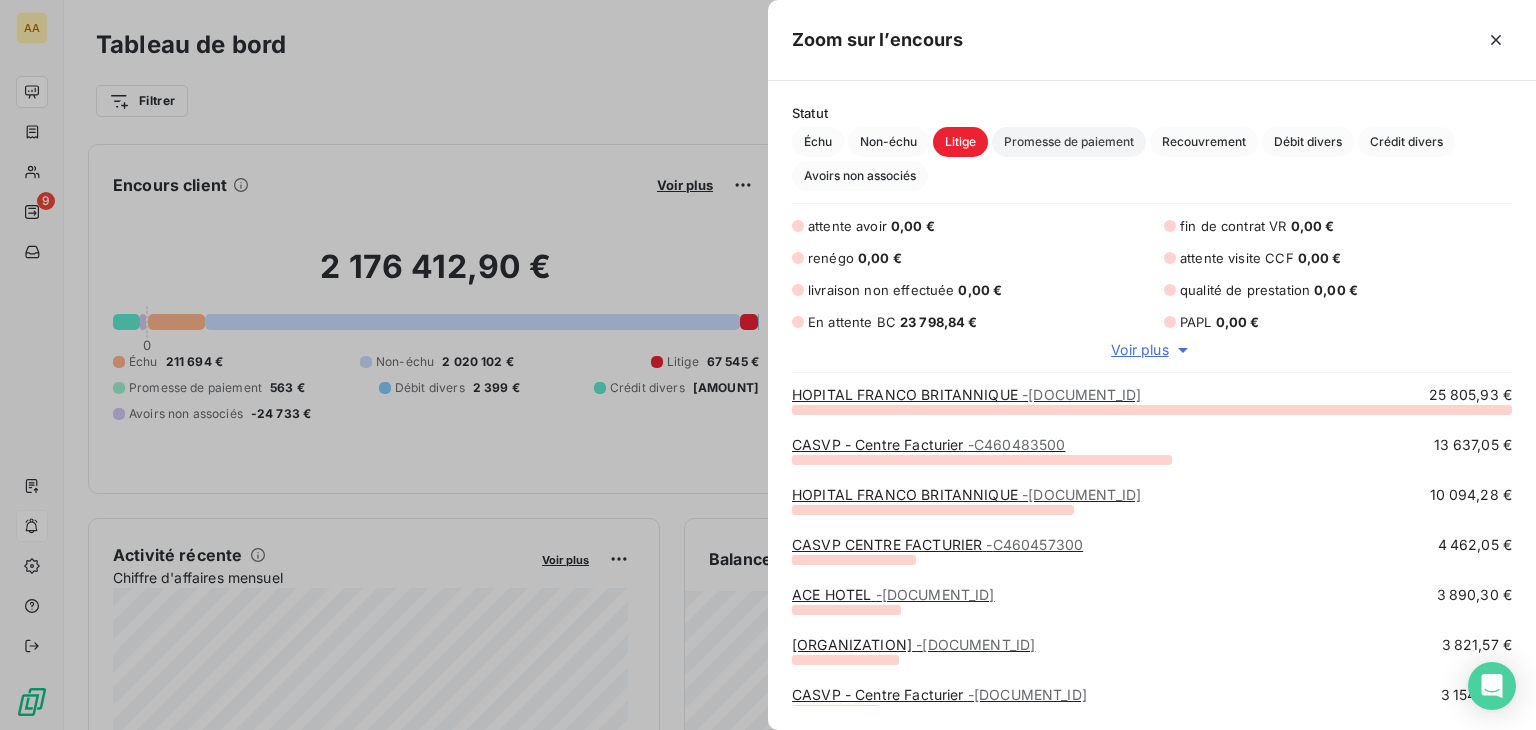 click on "Promesse de paiement" at bounding box center (1069, 142) 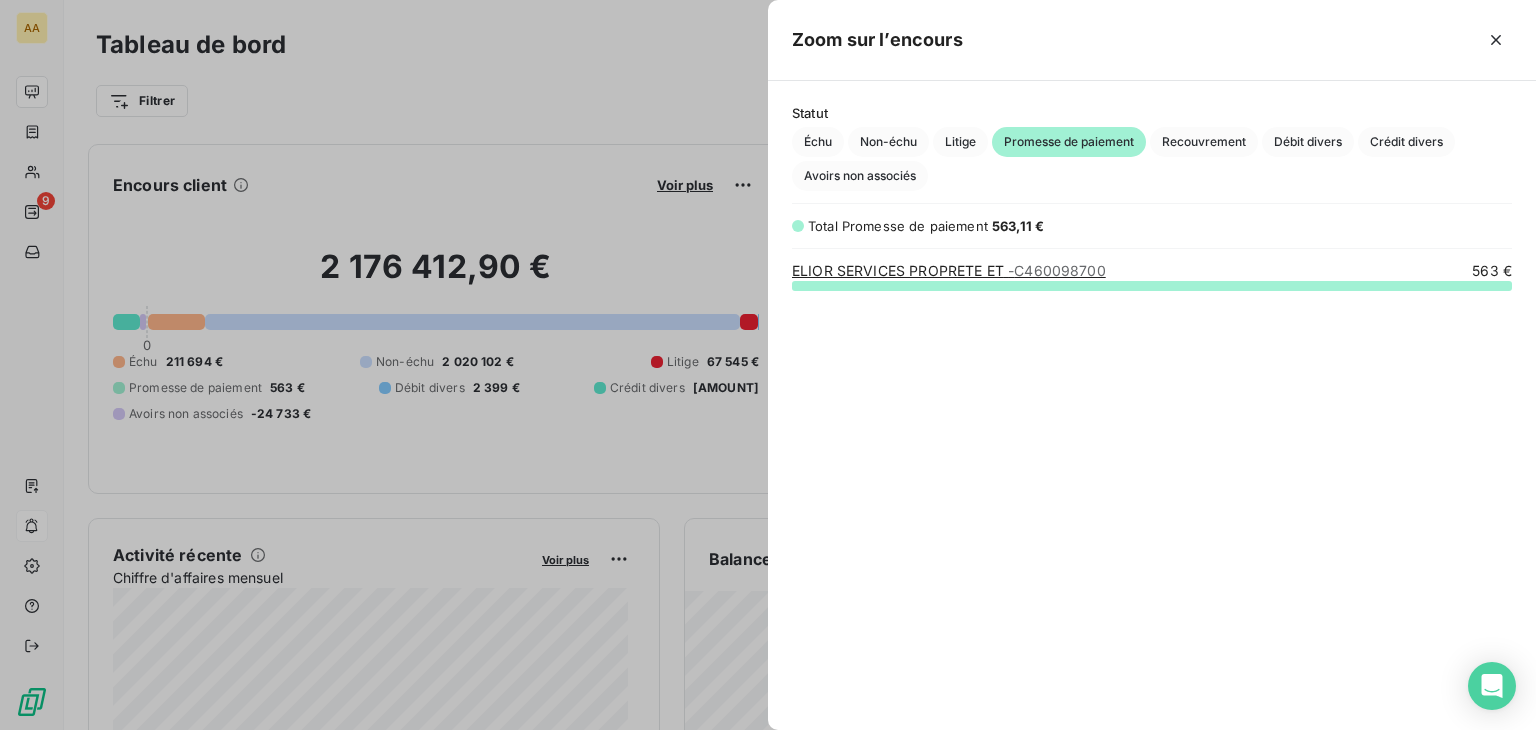 scroll, scrollTop: 16, scrollLeft: 16, axis: both 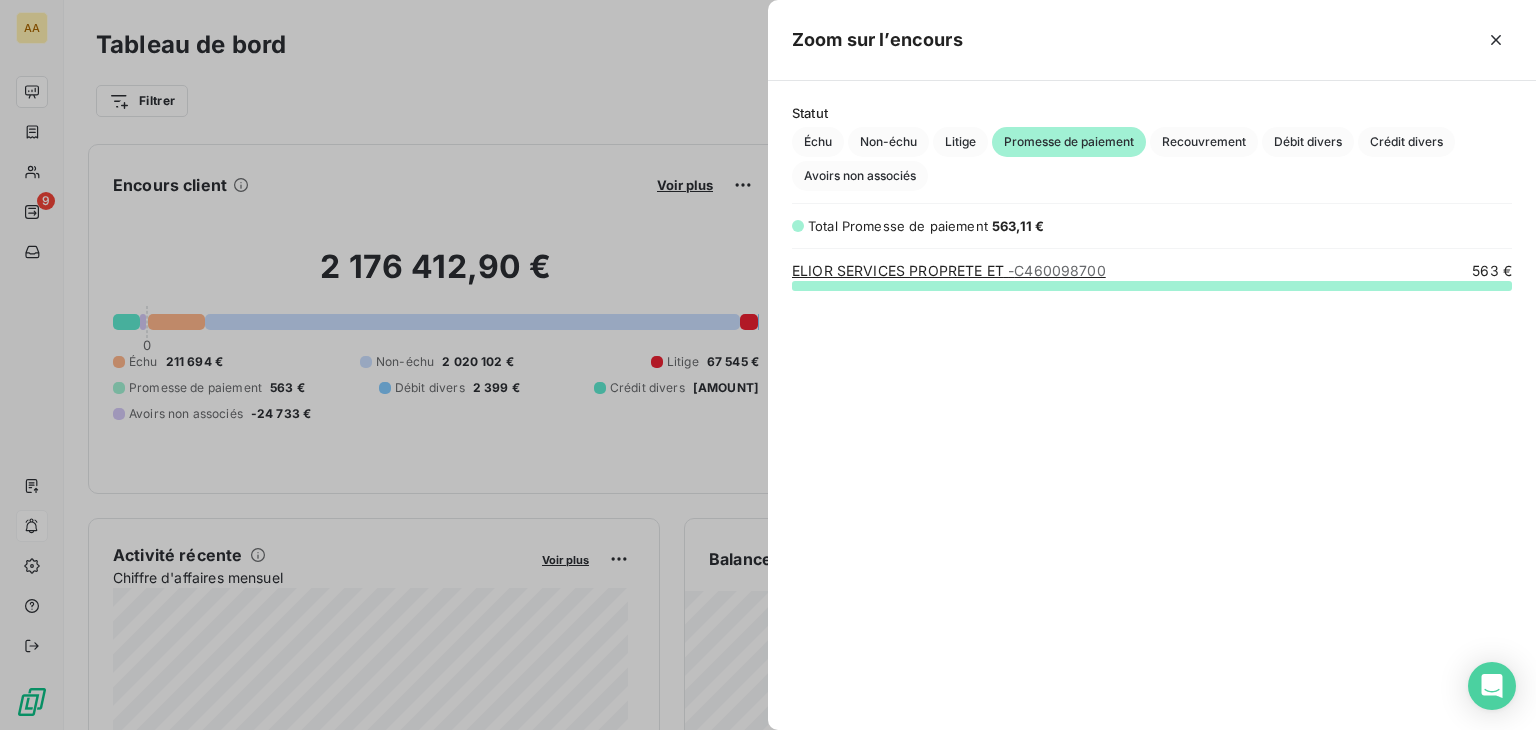 click on "ELIOR SERVICES PROPRETE ET   -  C460098700" at bounding box center [949, 270] 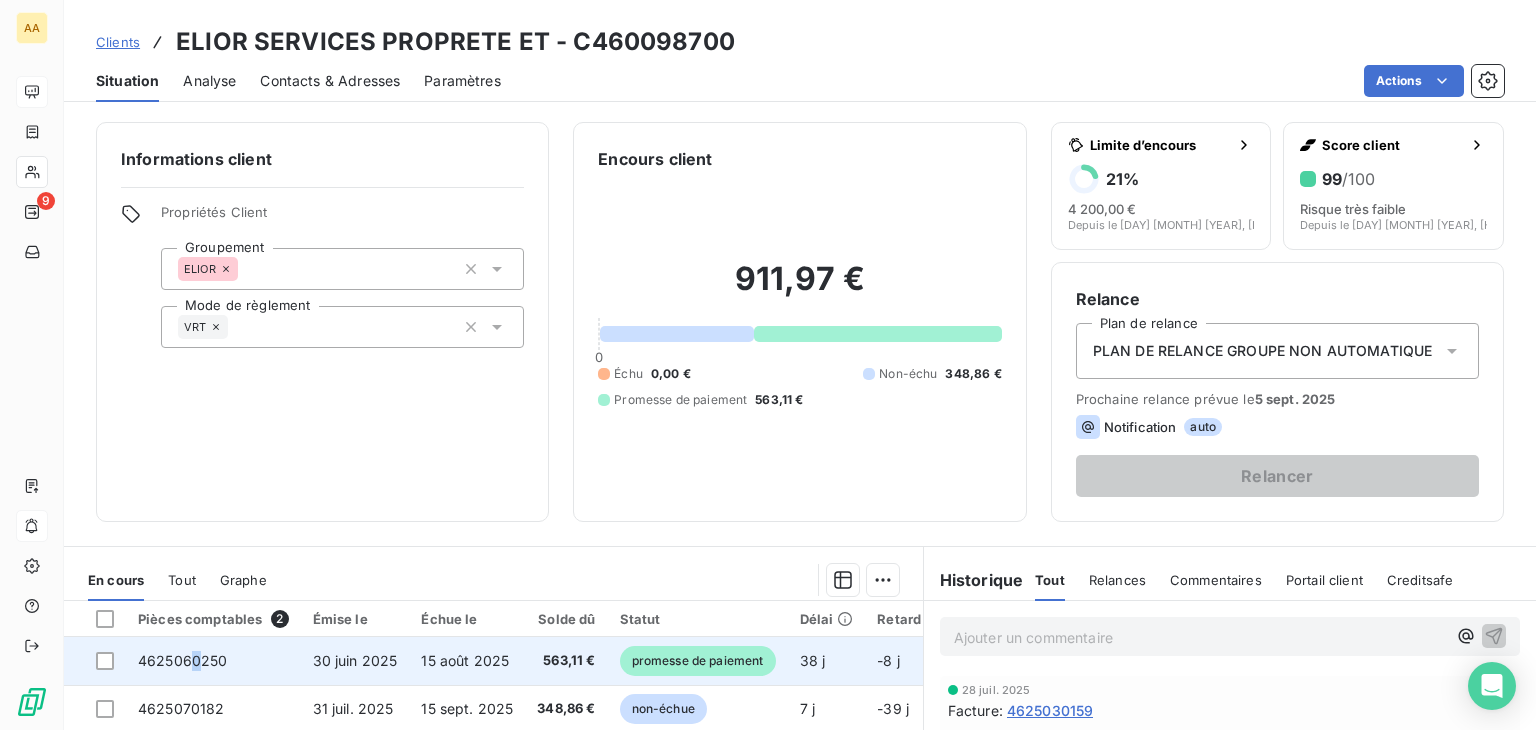 click on "4625060250" at bounding box center [183, 660] 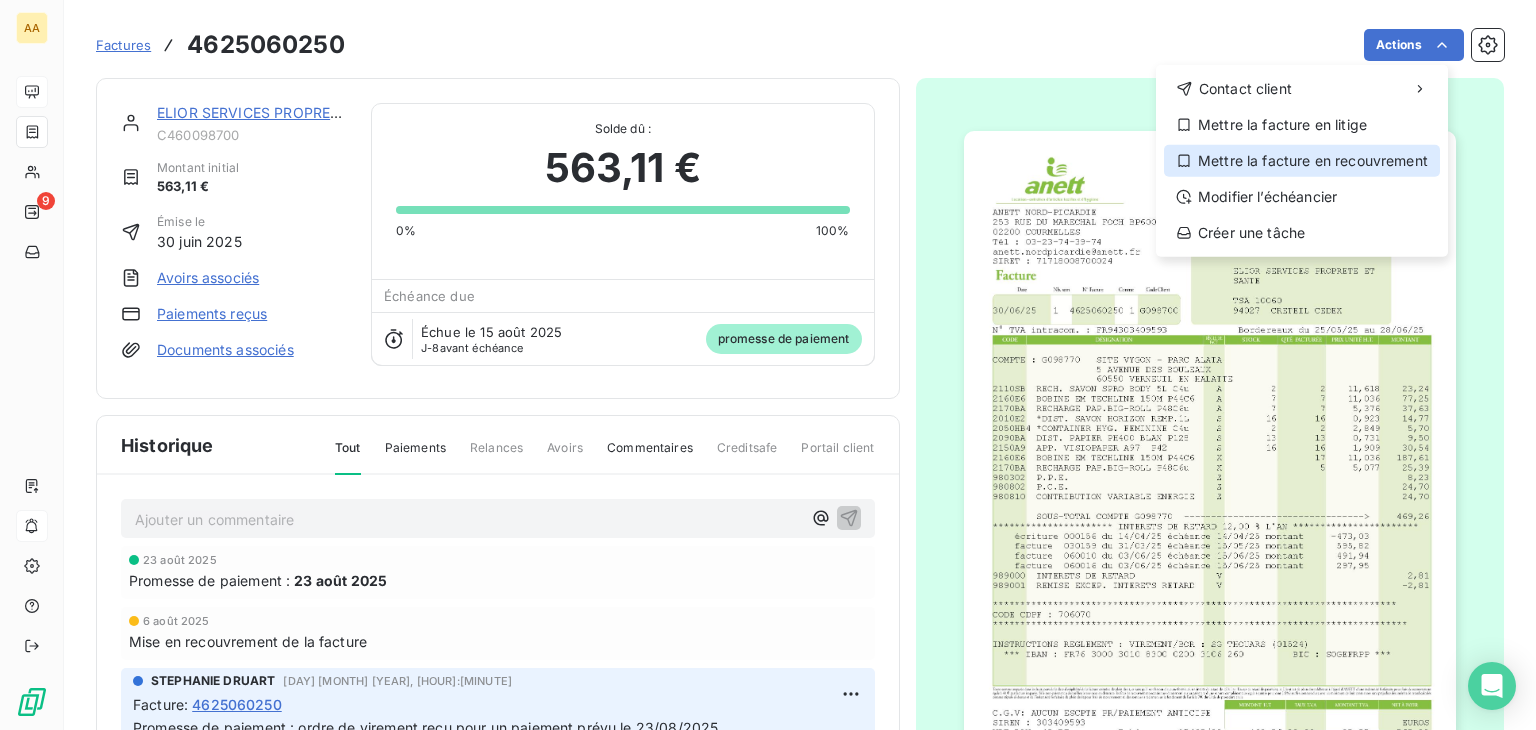 click 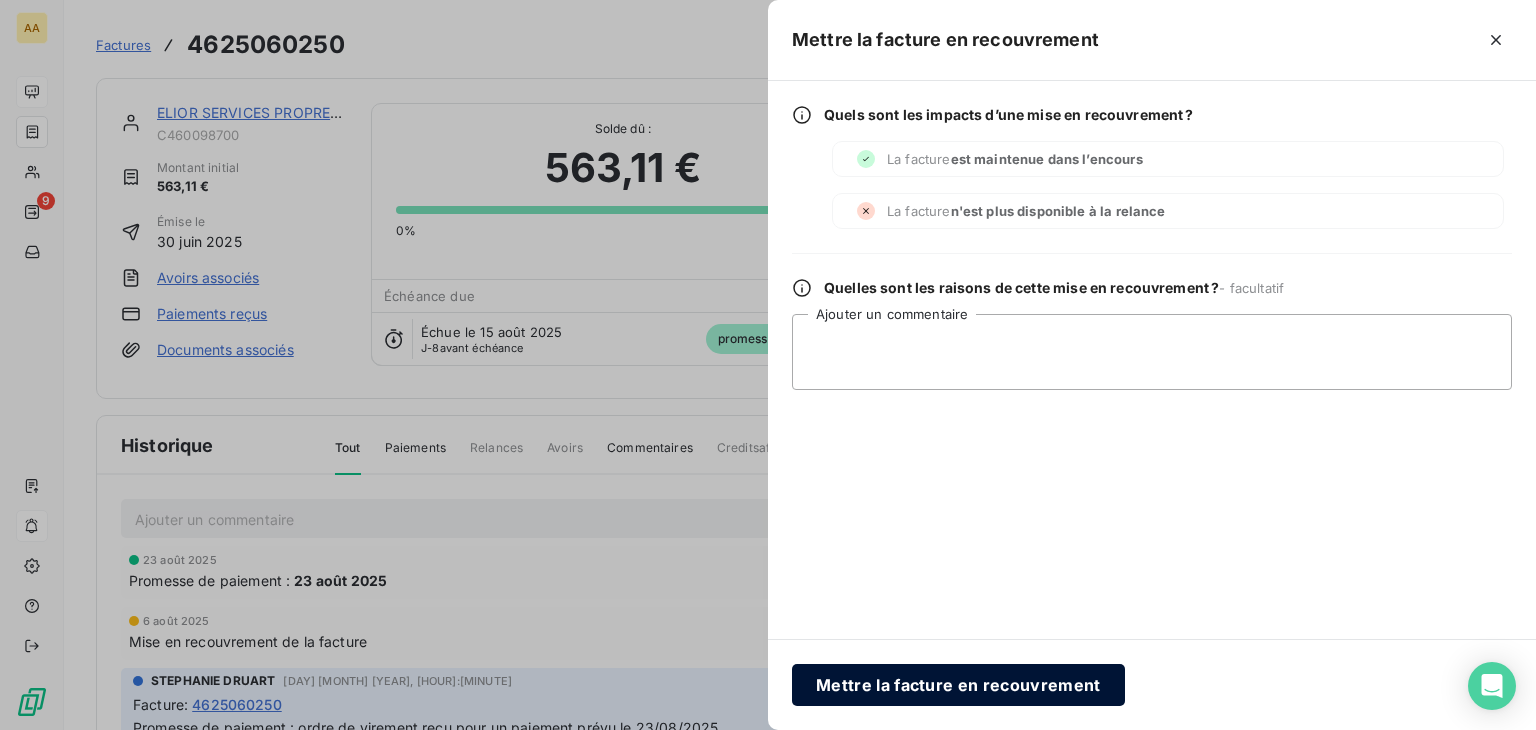 click on "Mettre la facture en recouvrement" at bounding box center [958, 685] 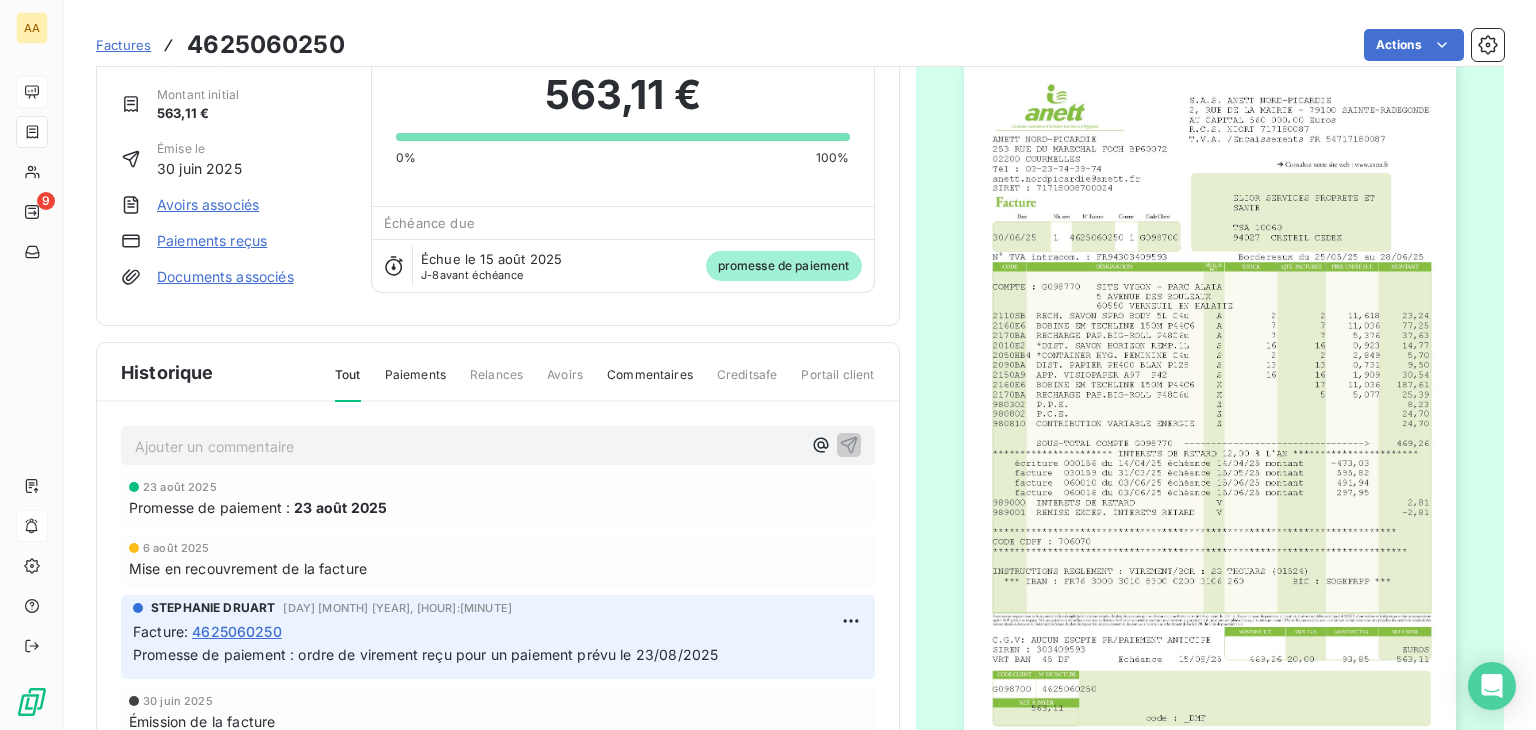 scroll, scrollTop: 0, scrollLeft: 0, axis: both 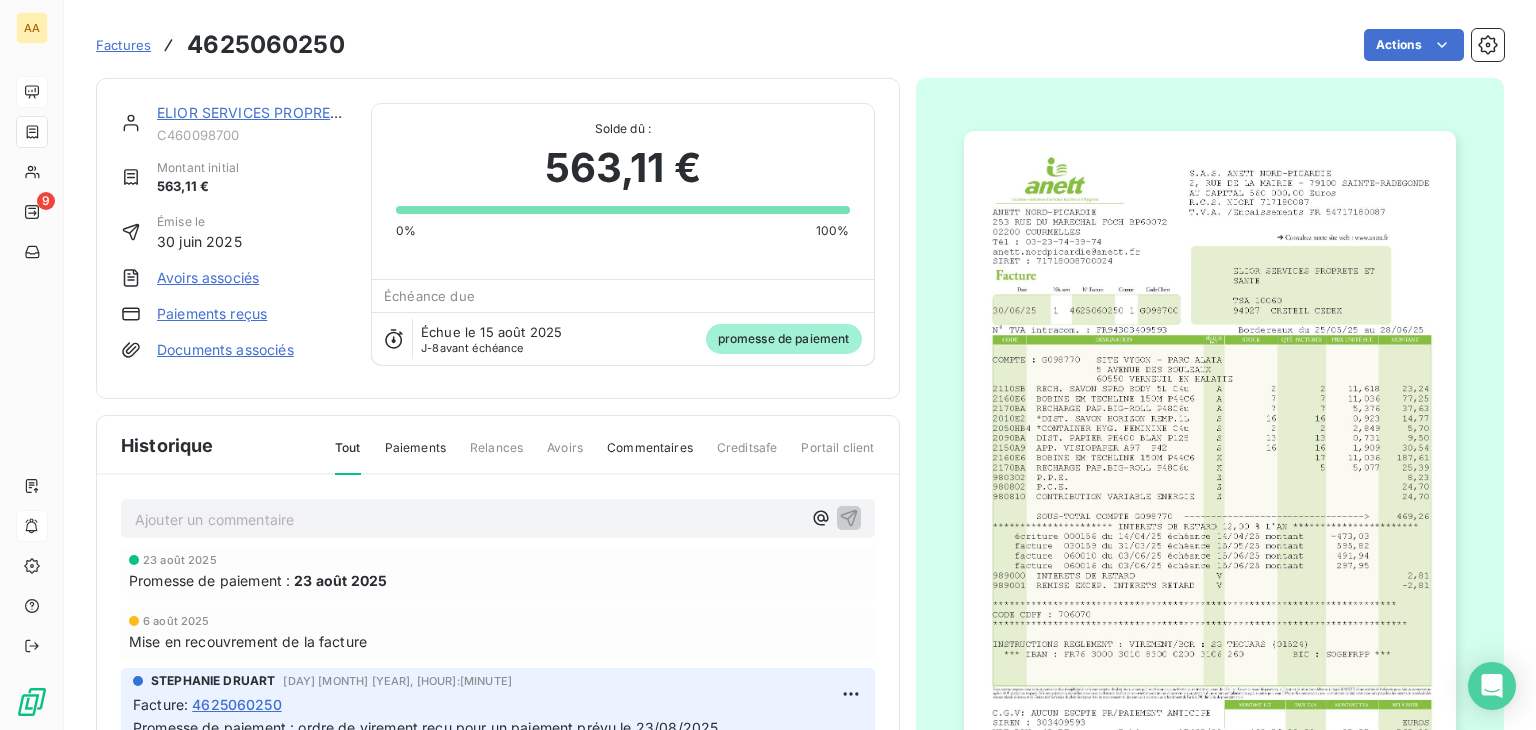 click on "promesse de paiement" at bounding box center (784, 339) 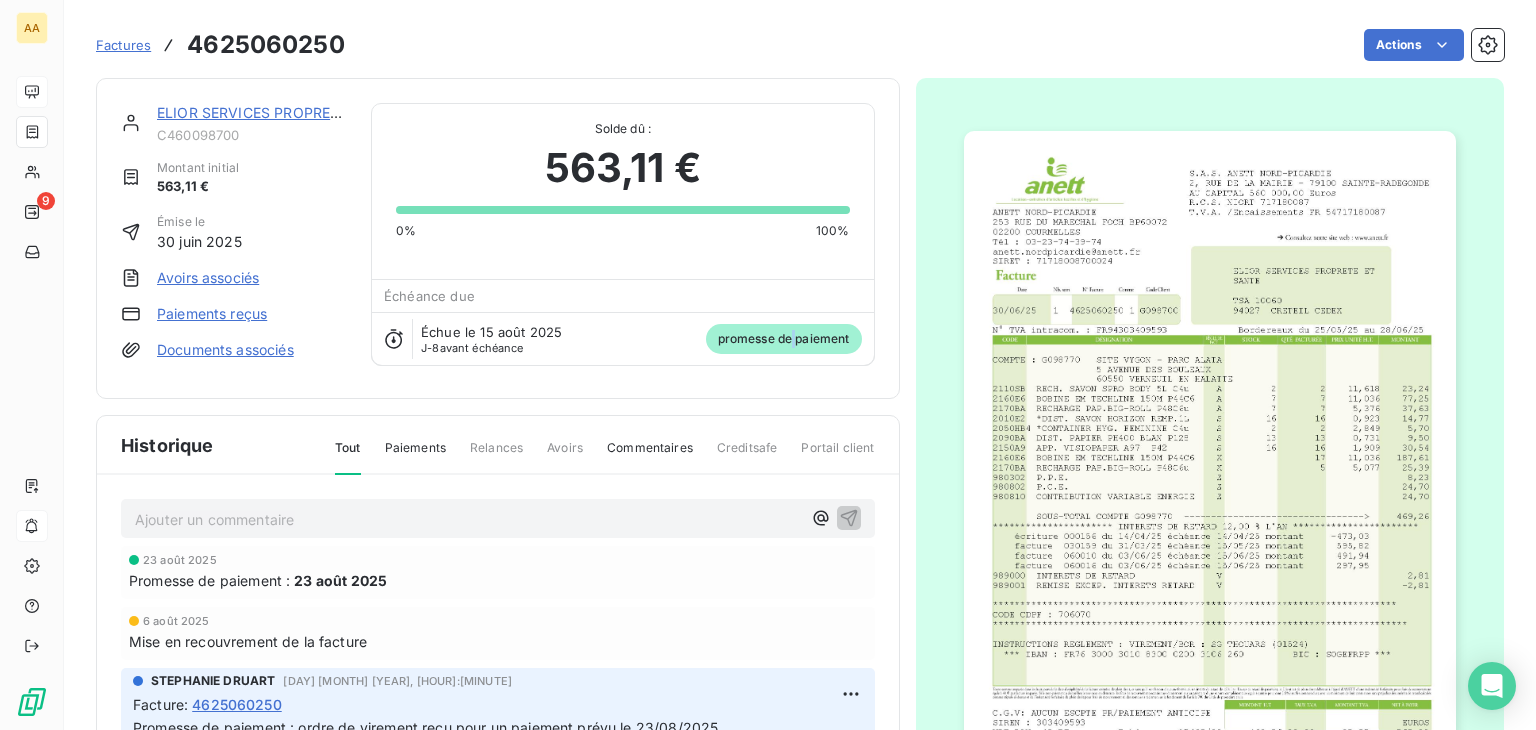 click on "promesse de paiement" at bounding box center [784, 339] 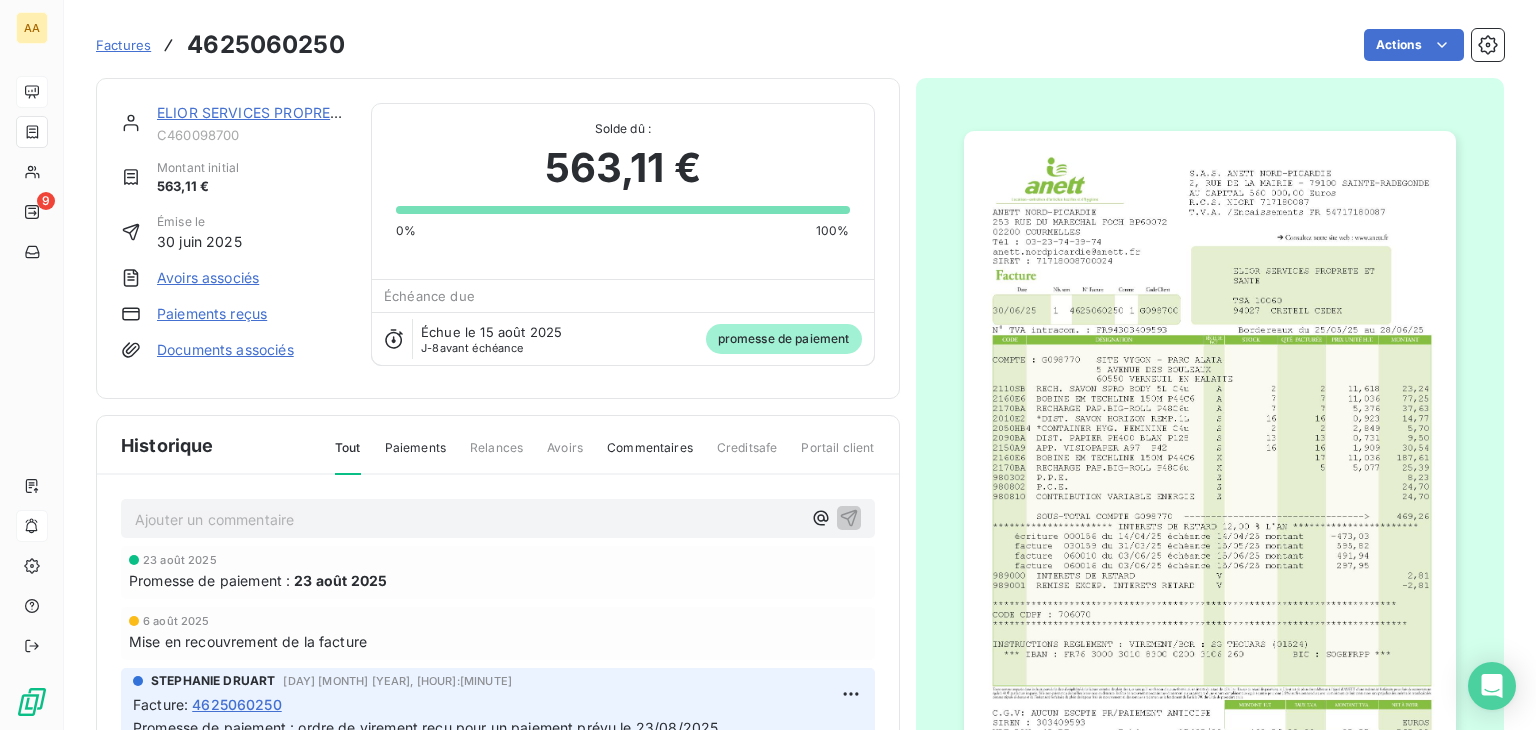 click on "[PROMISE_OF_PAYMENT] [DAY] [MONTH] [YEAR]" at bounding box center [498, 580] 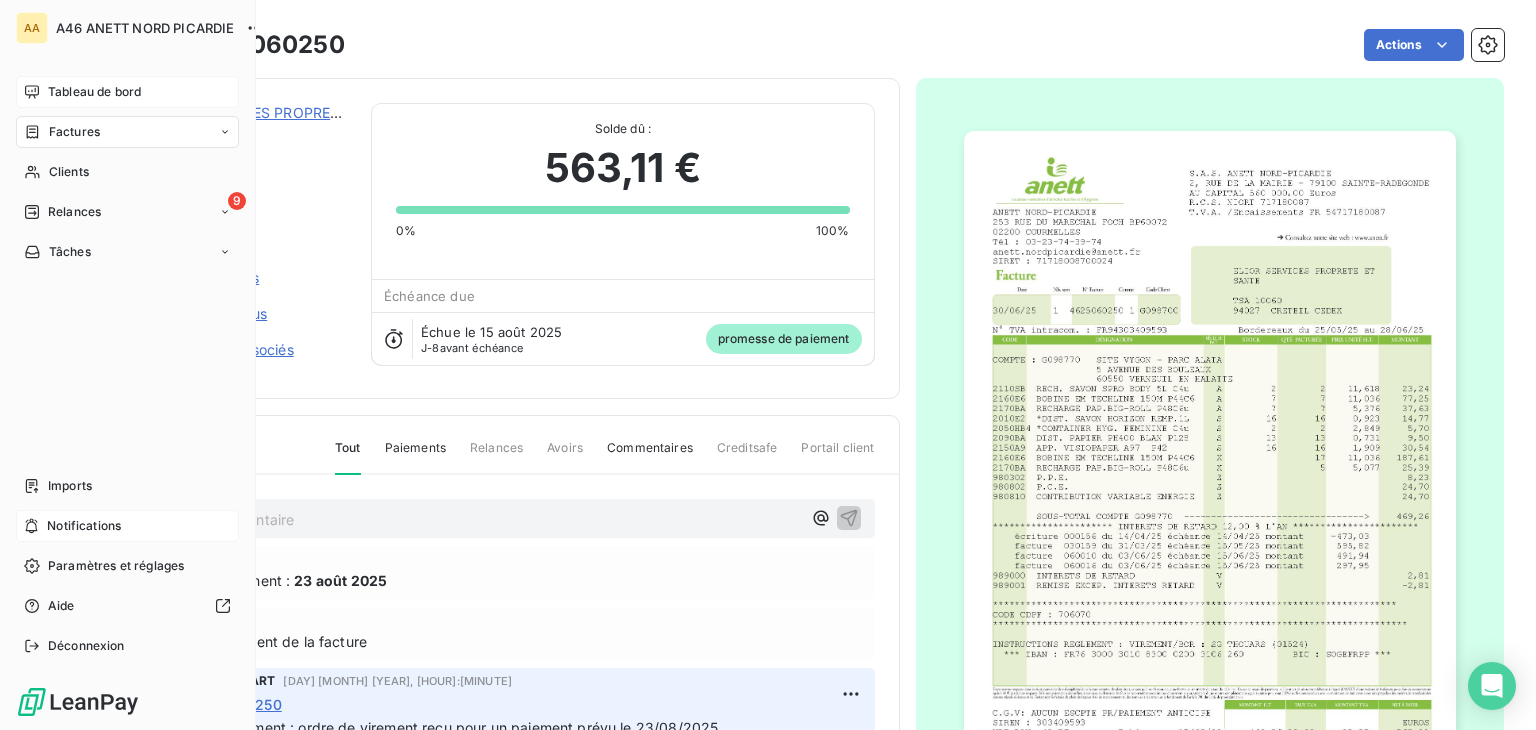 click on "Tableau de bord" at bounding box center [94, 92] 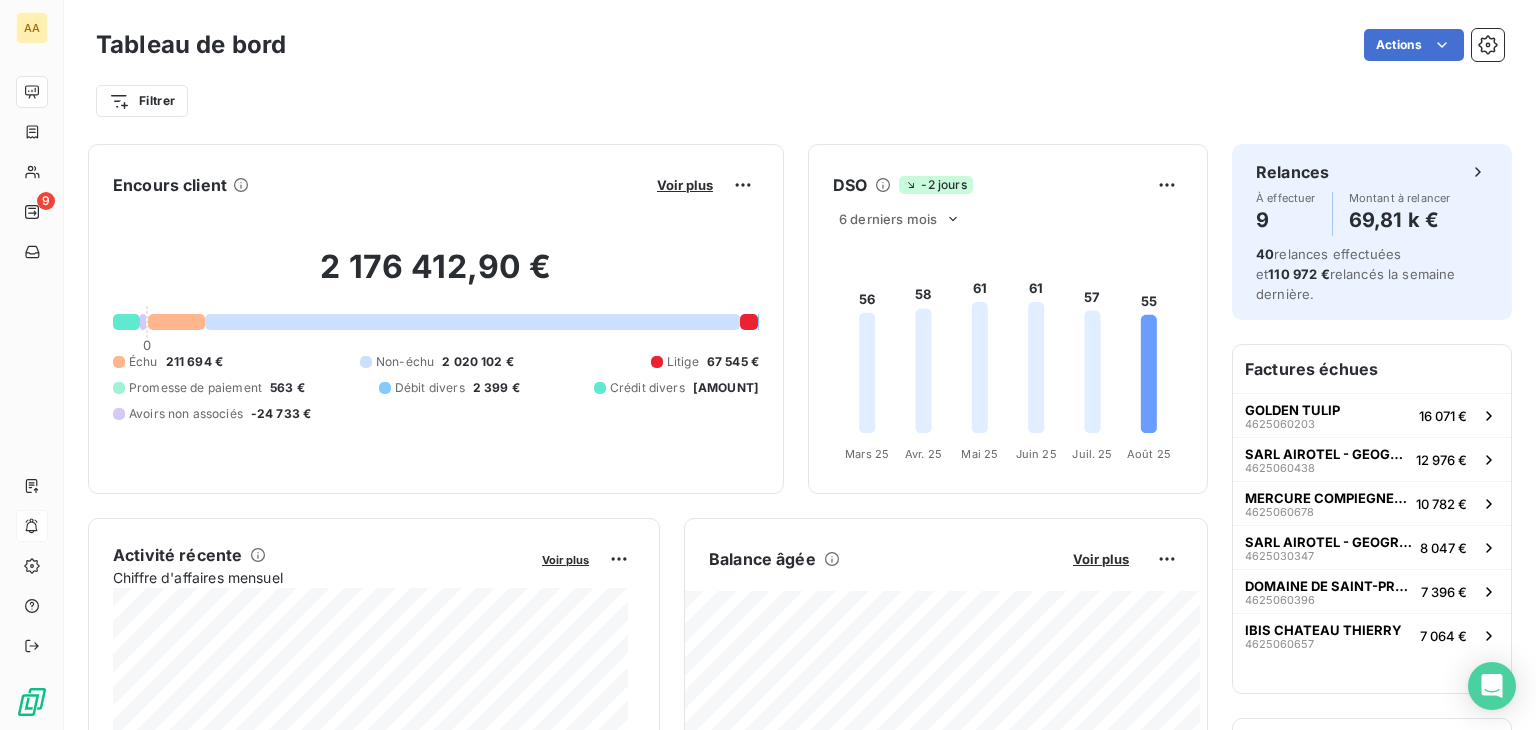 click on "Filtrer" at bounding box center [800, 101] 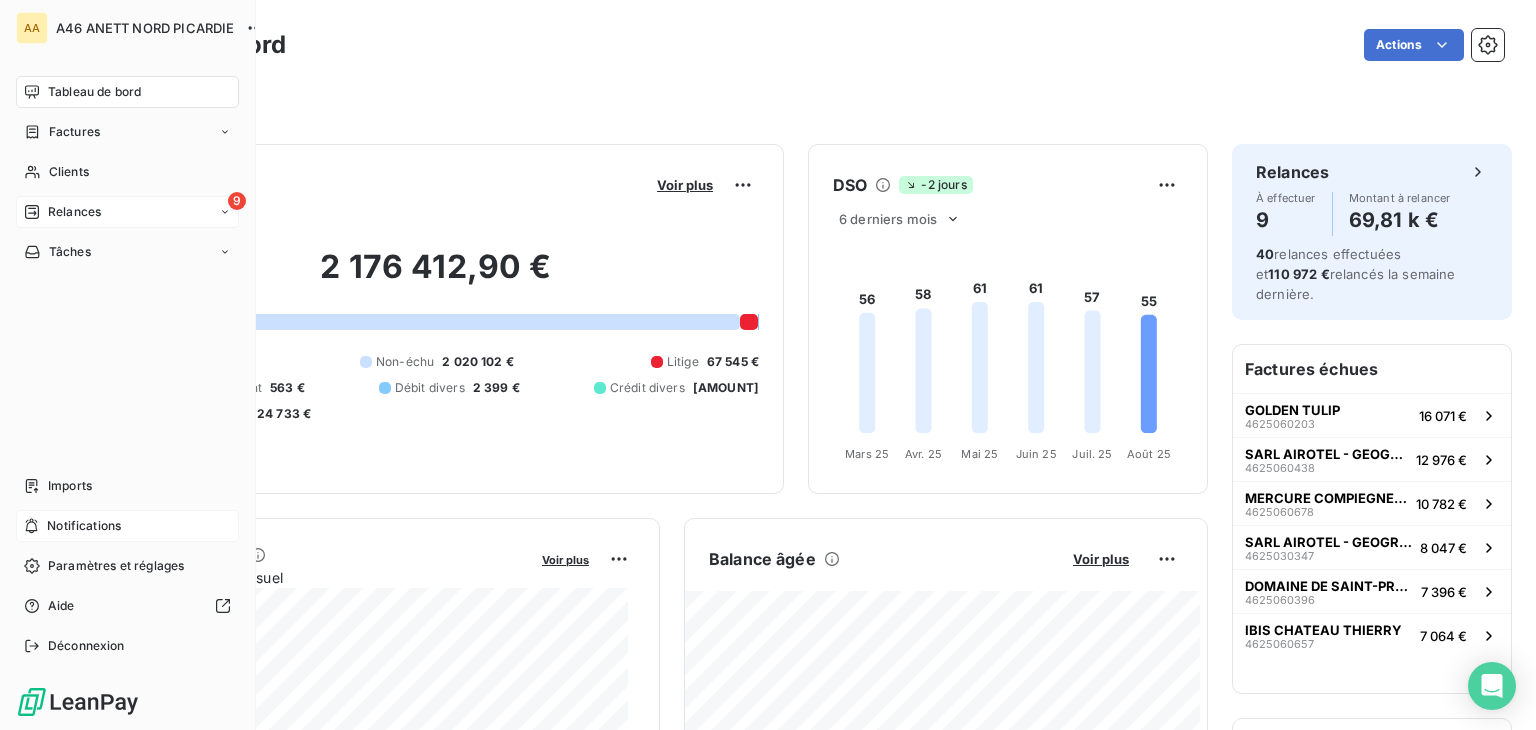 click on "Relances" at bounding box center [74, 212] 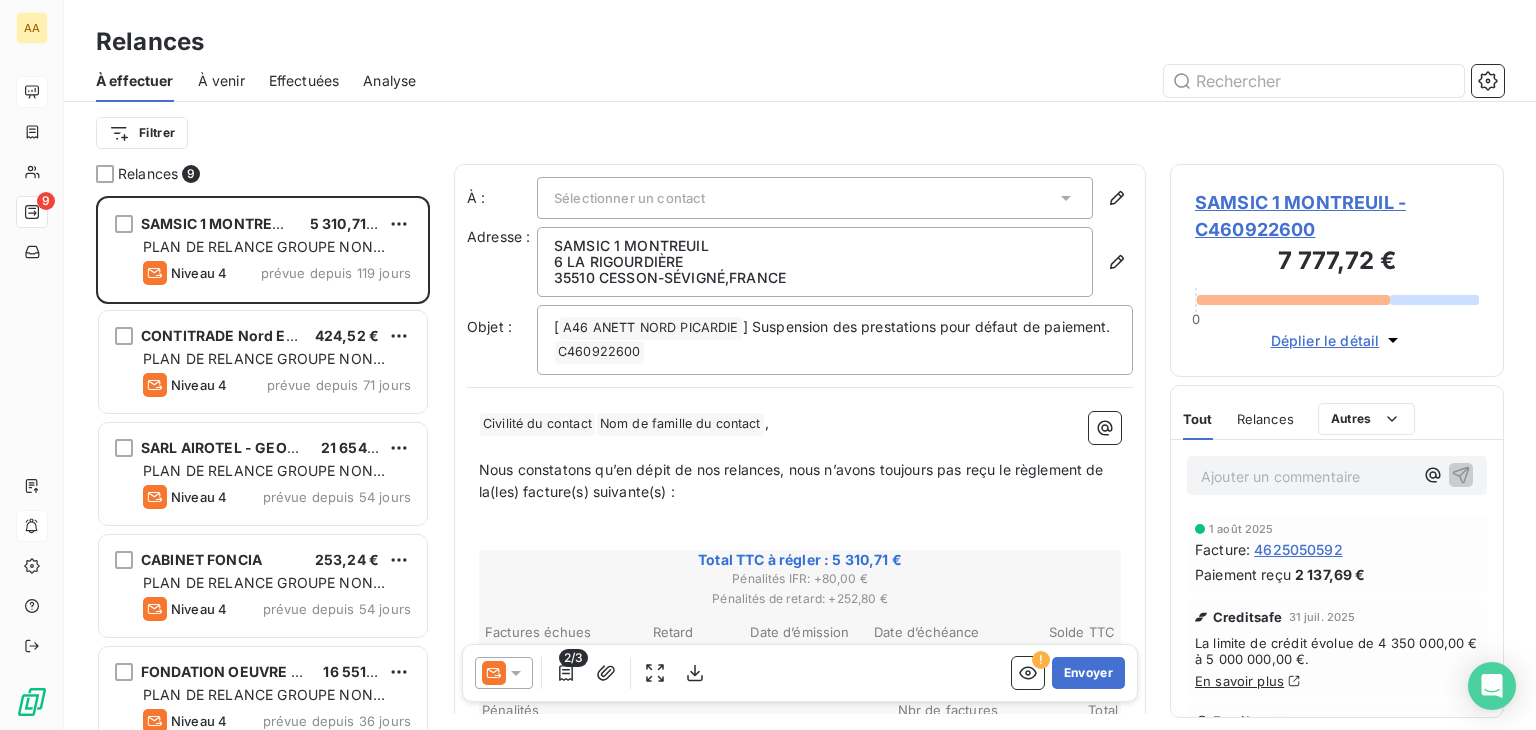 scroll, scrollTop: 16, scrollLeft: 16, axis: both 